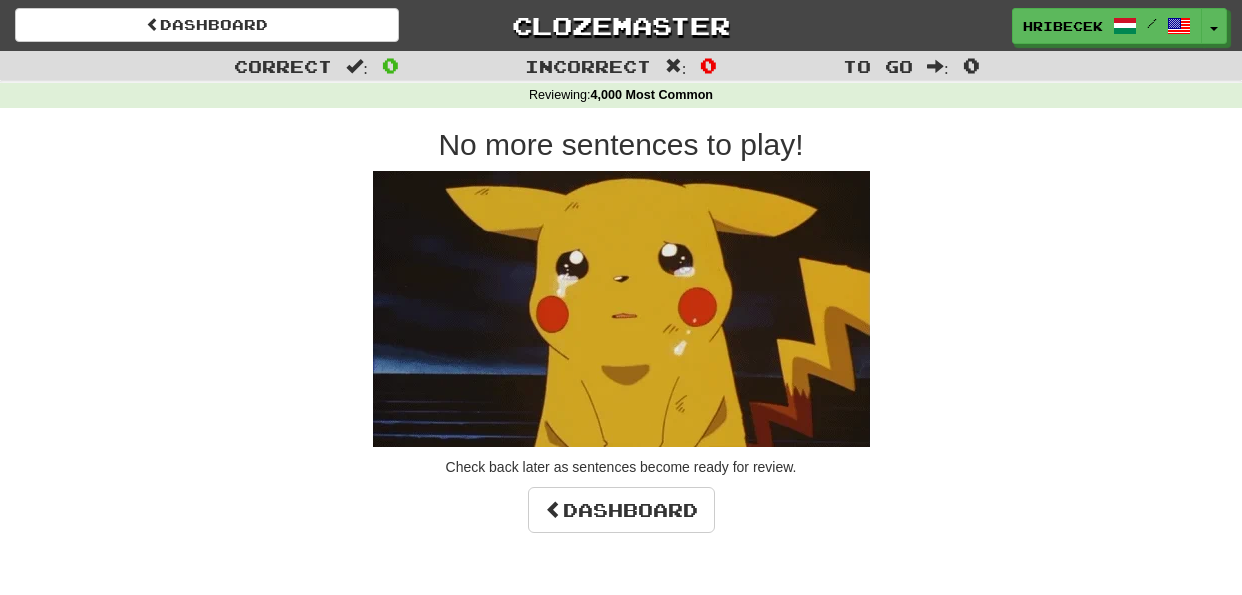 scroll, scrollTop: 0, scrollLeft: 0, axis: both 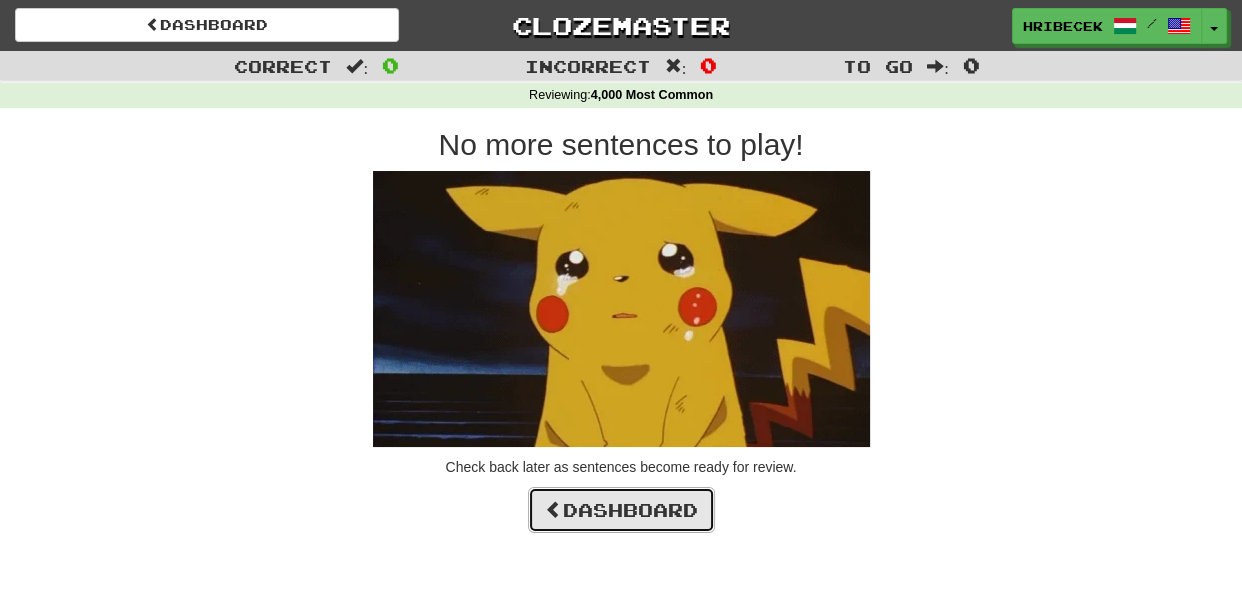 click on "Dashboard" at bounding box center [621, 510] 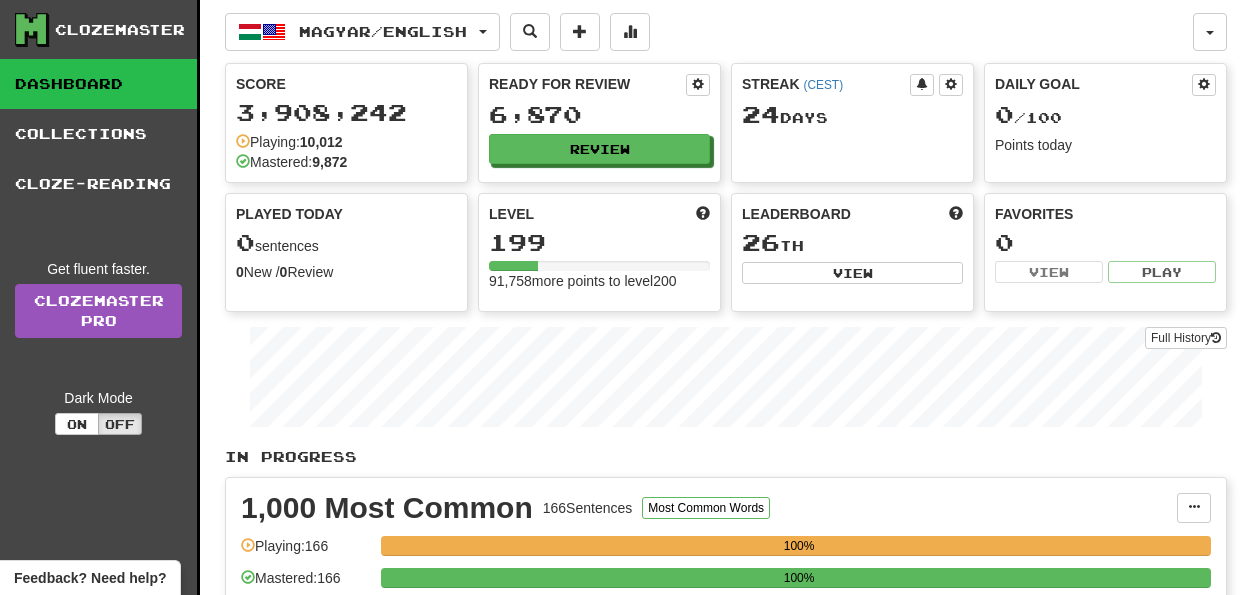 scroll, scrollTop: 0, scrollLeft: 0, axis: both 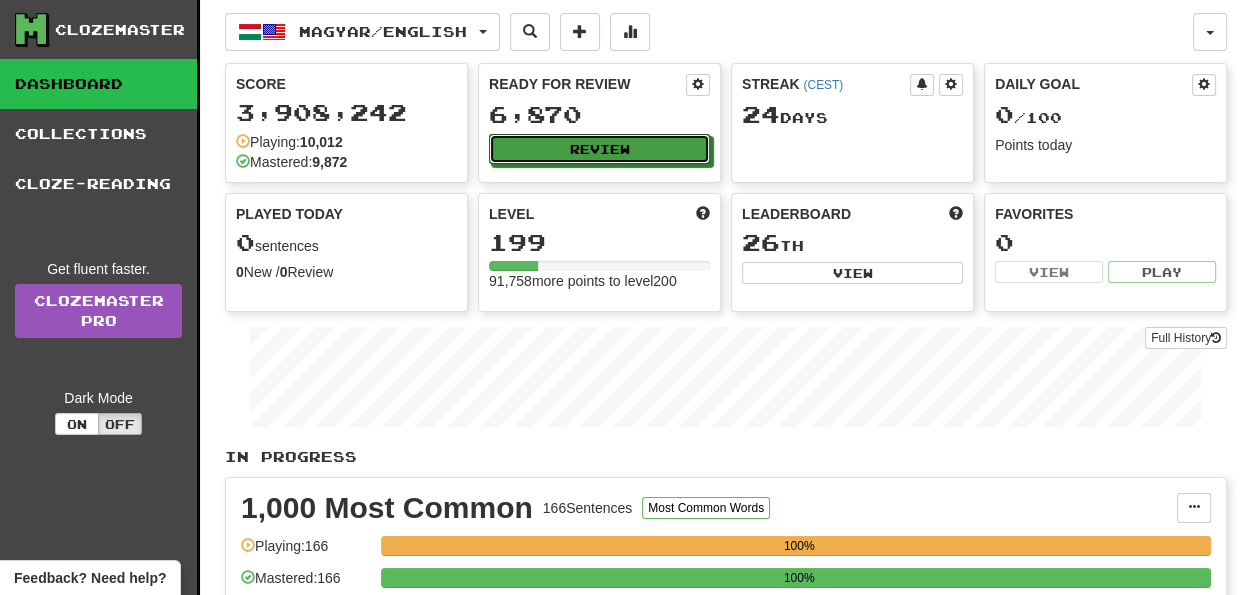 click on "Review" at bounding box center (599, 149) 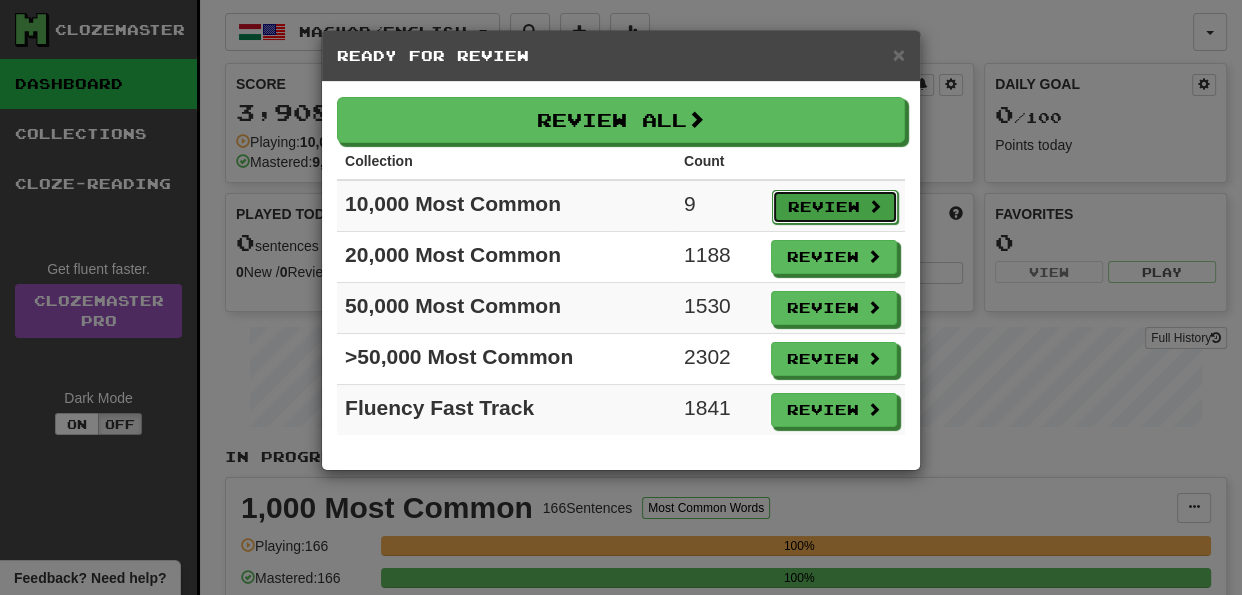 click on "Review" at bounding box center [835, 207] 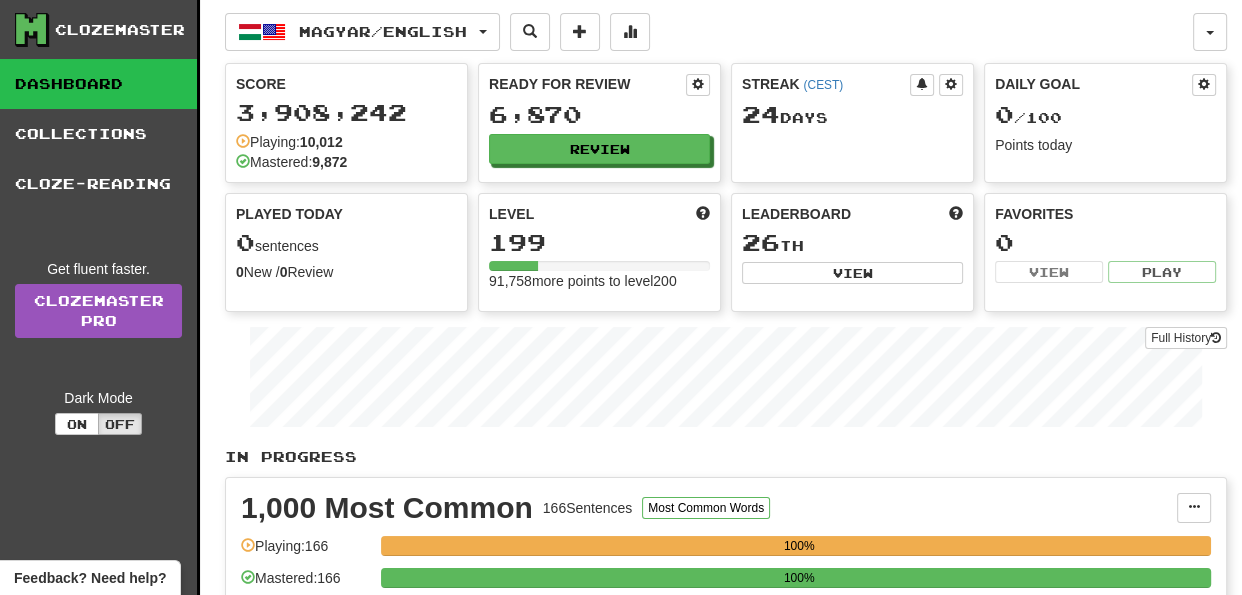 select on "**" 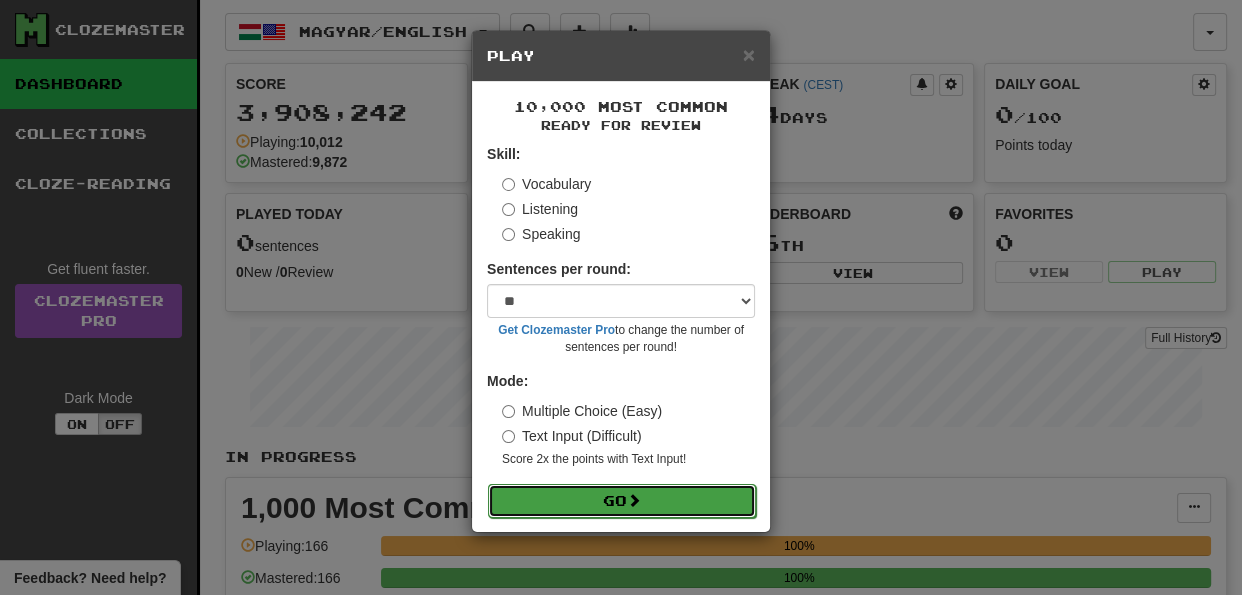 click at bounding box center (634, 500) 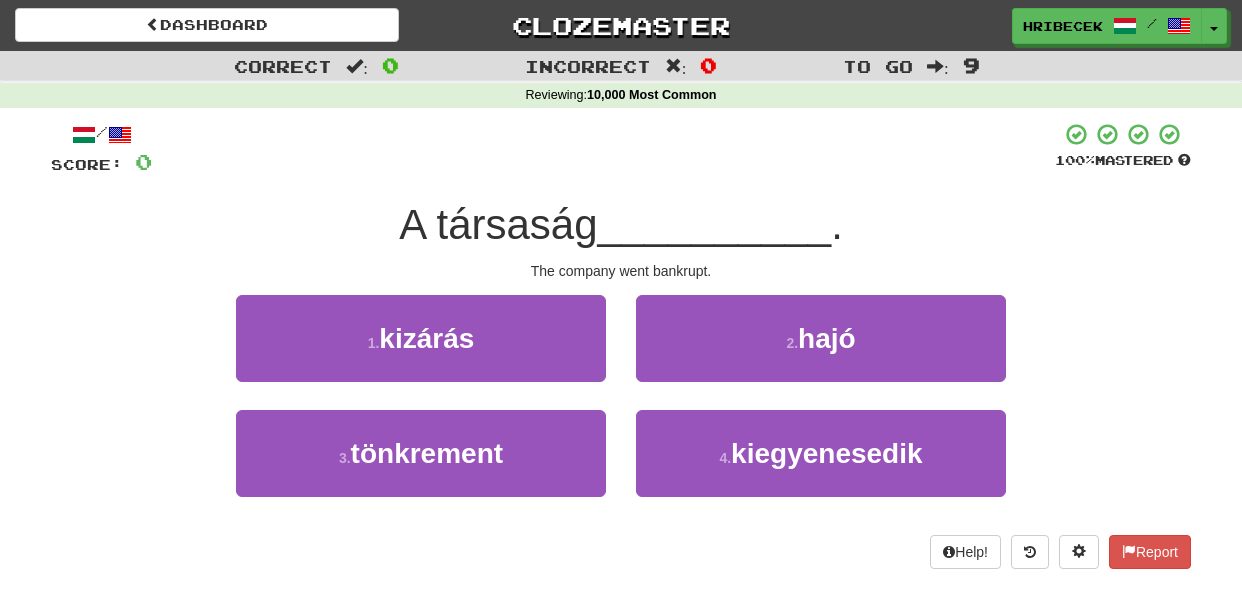 scroll, scrollTop: 0, scrollLeft: 0, axis: both 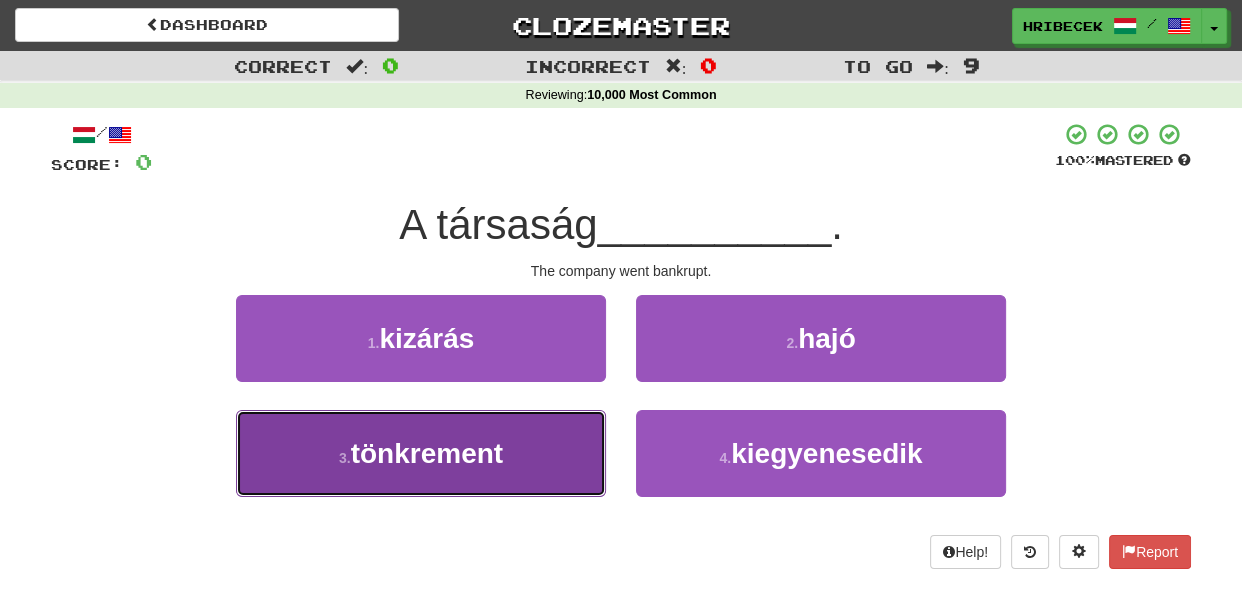click on "3 .  tönkrement" at bounding box center [421, 453] 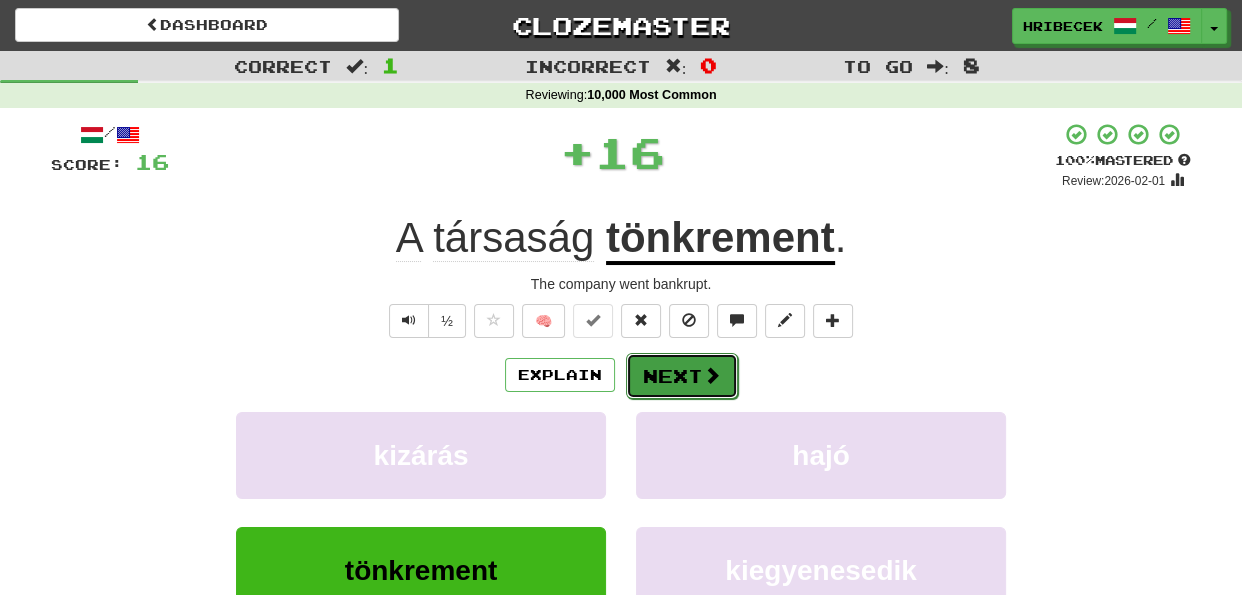 click on "Next" at bounding box center [682, 376] 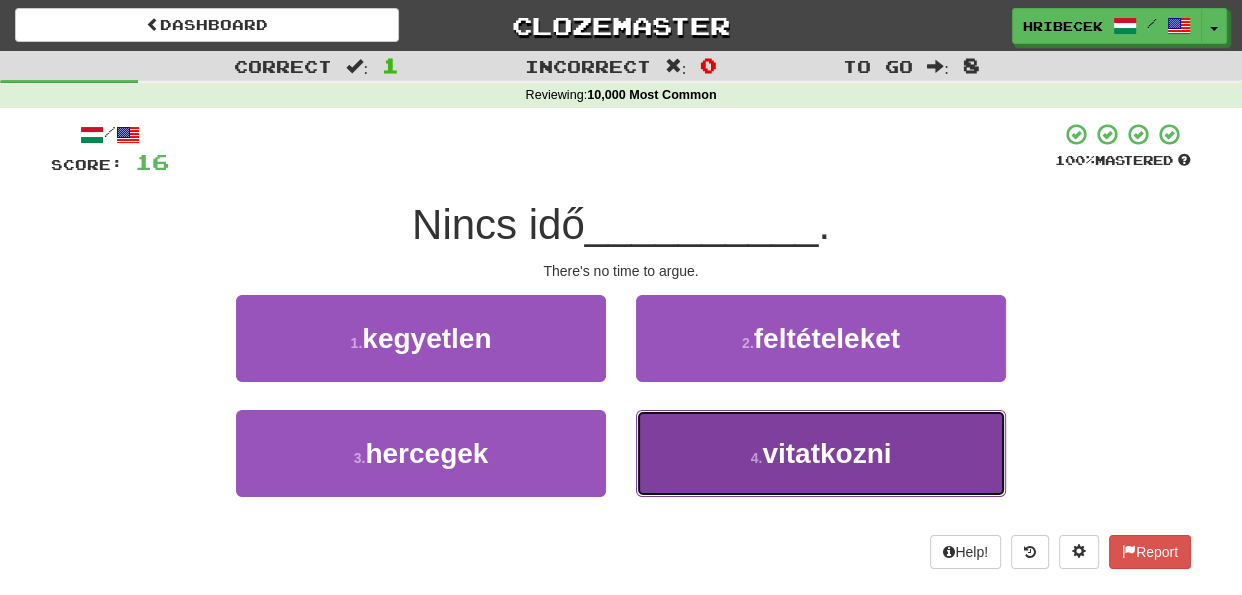 click on "4 .  vitatkozni" at bounding box center [821, 453] 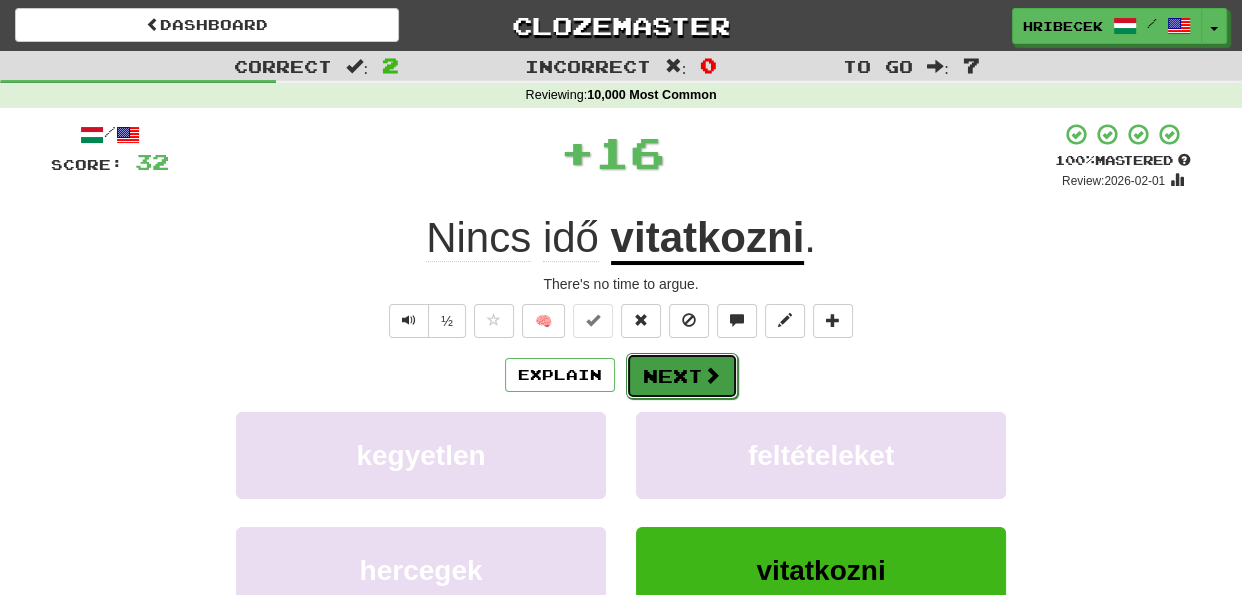 click on "Next" at bounding box center (682, 376) 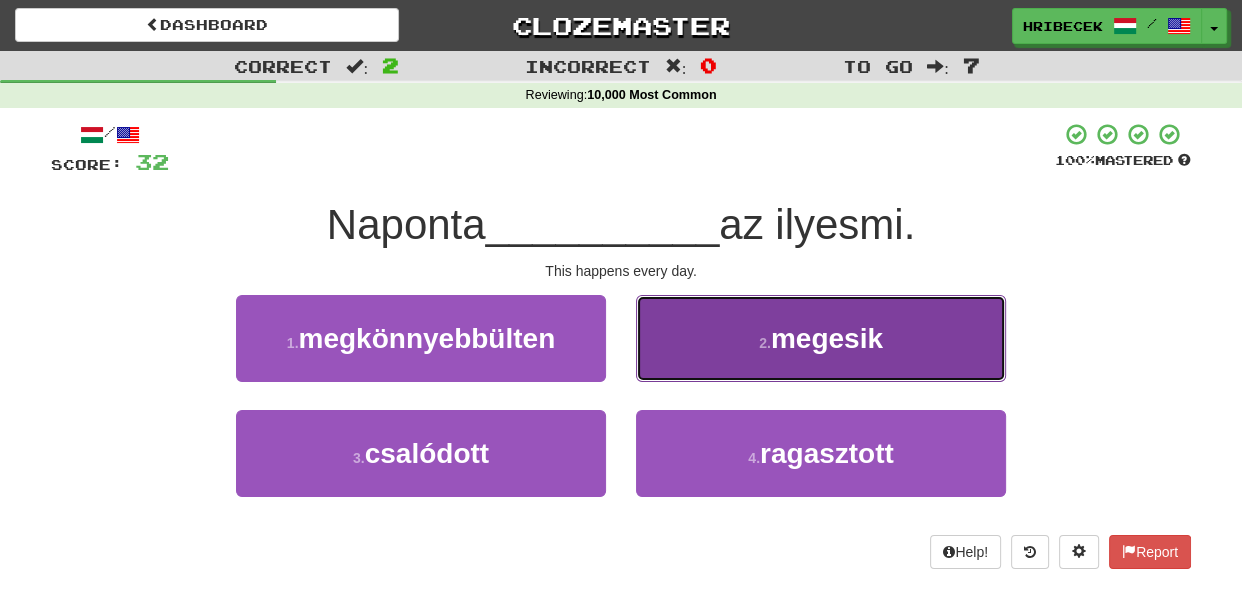 click on "2 .  megesik" at bounding box center [821, 338] 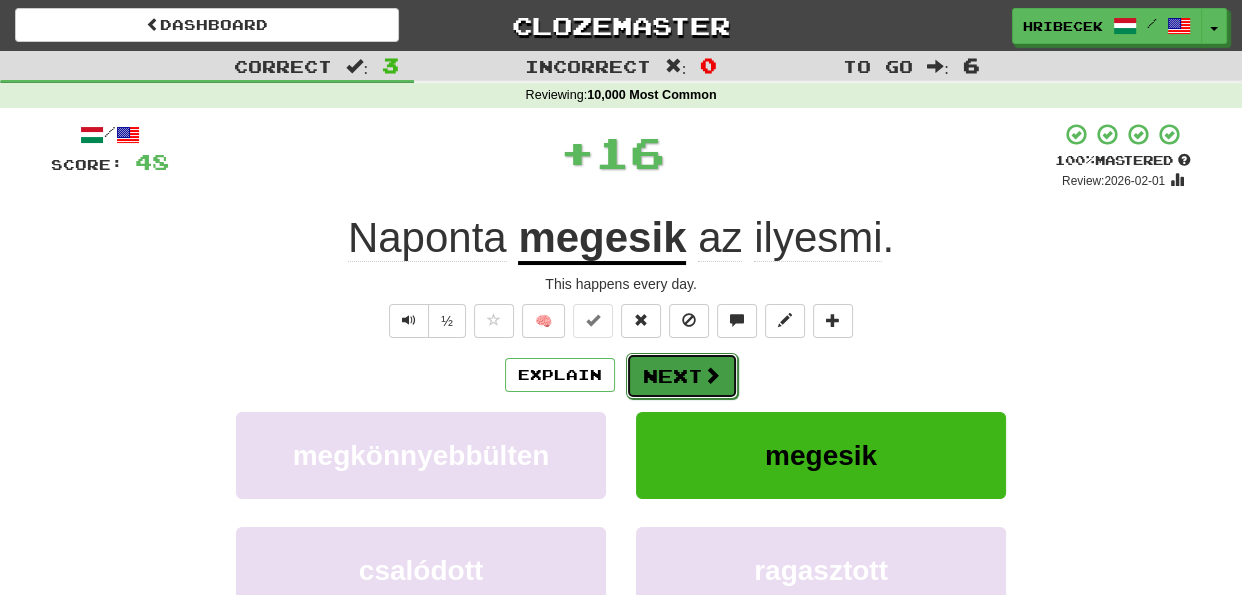 click on "Next" at bounding box center (682, 376) 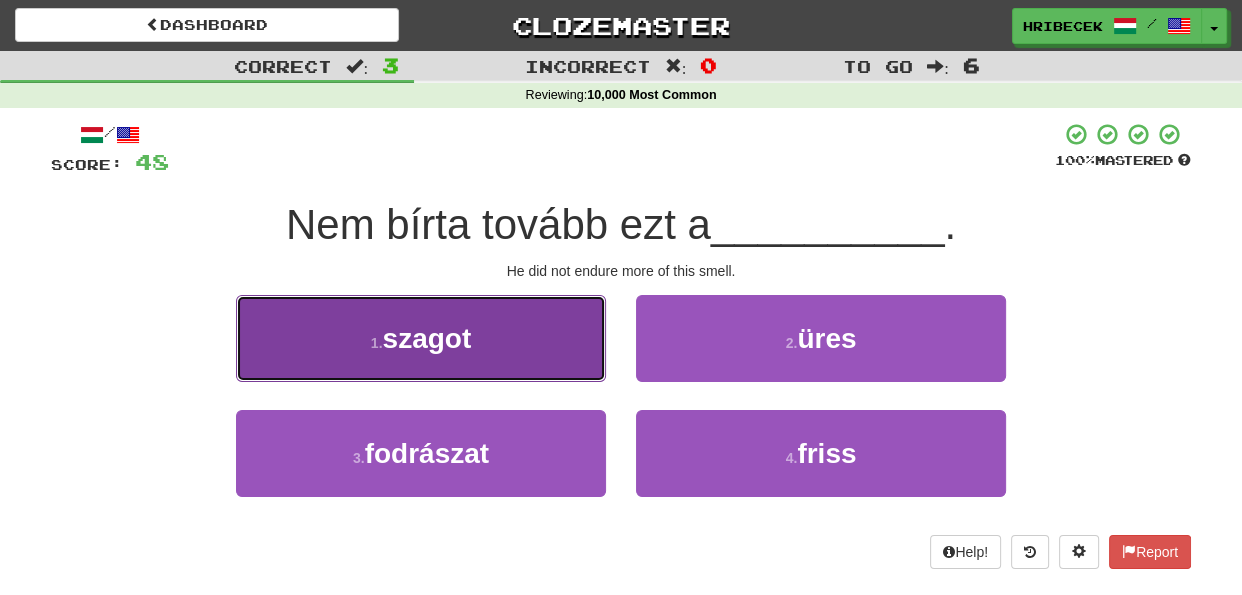 click on "1 .  szagot" at bounding box center (421, 338) 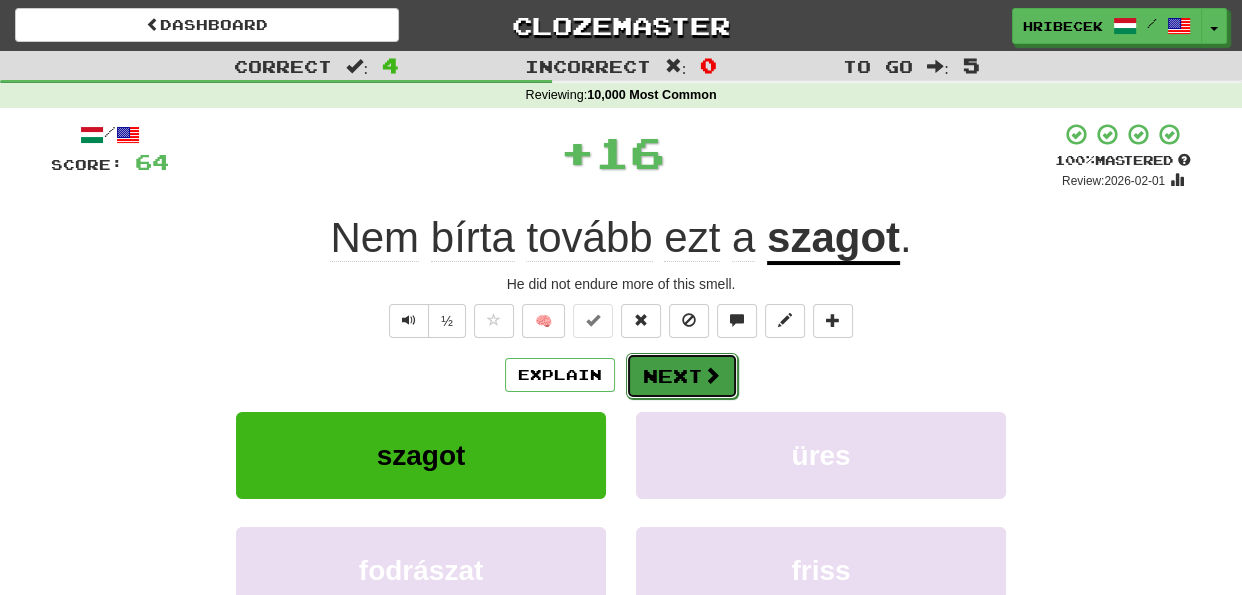 click on "Next" at bounding box center [682, 376] 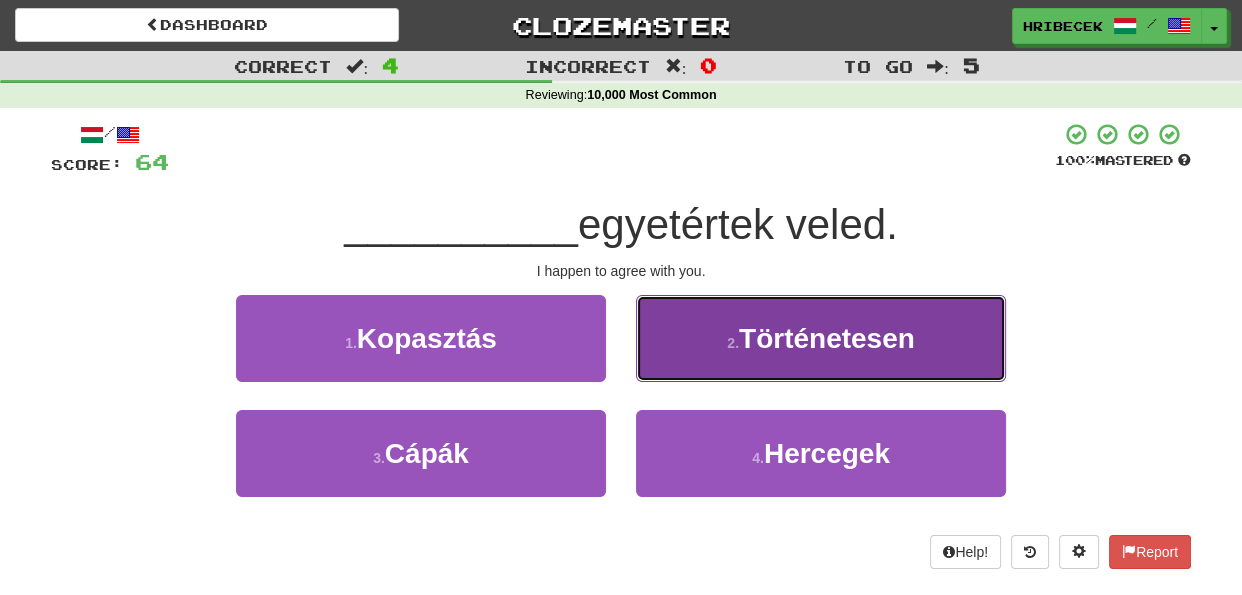 click on "2 .  Történetesen" at bounding box center [821, 338] 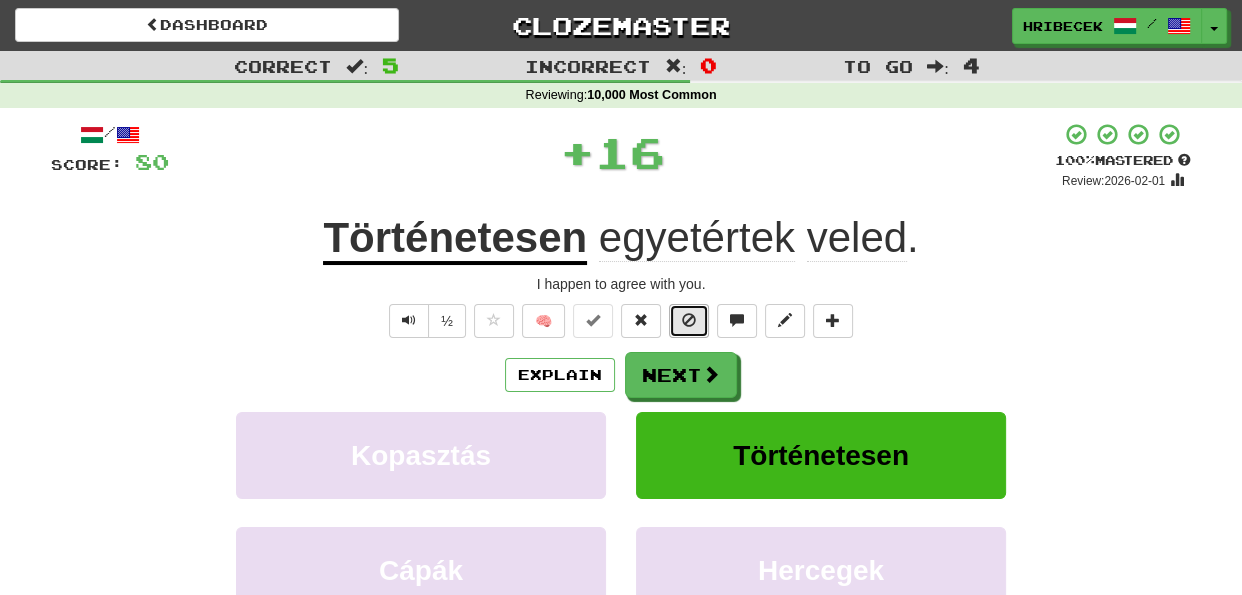 click at bounding box center [689, 321] 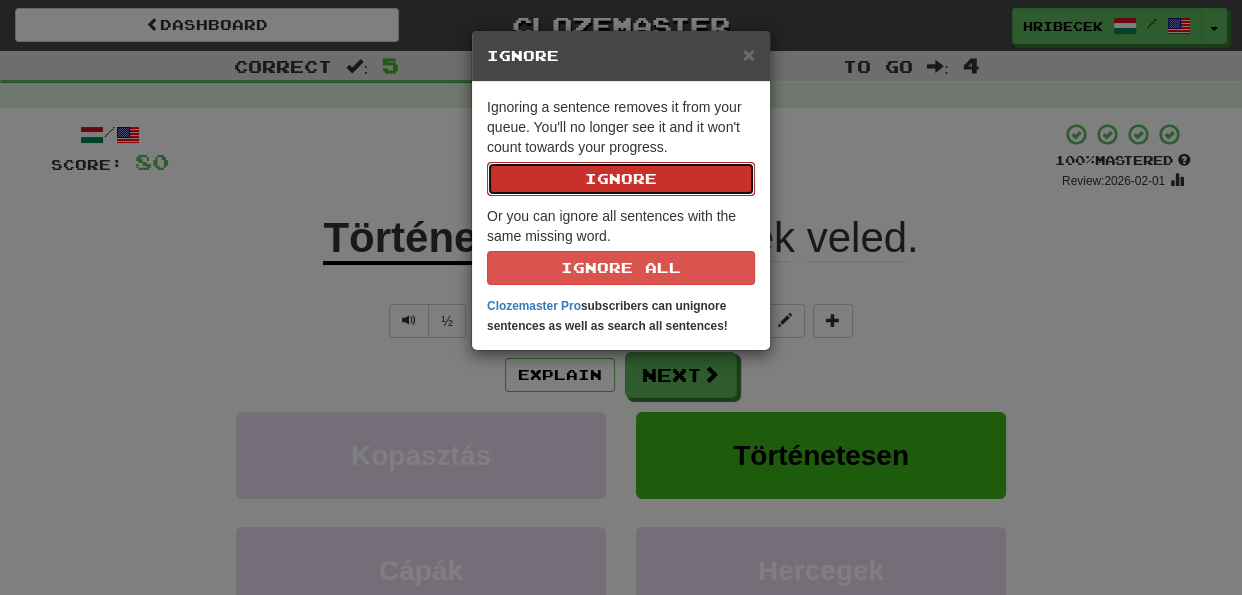 click on "Ignore" at bounding box center [621, 179] 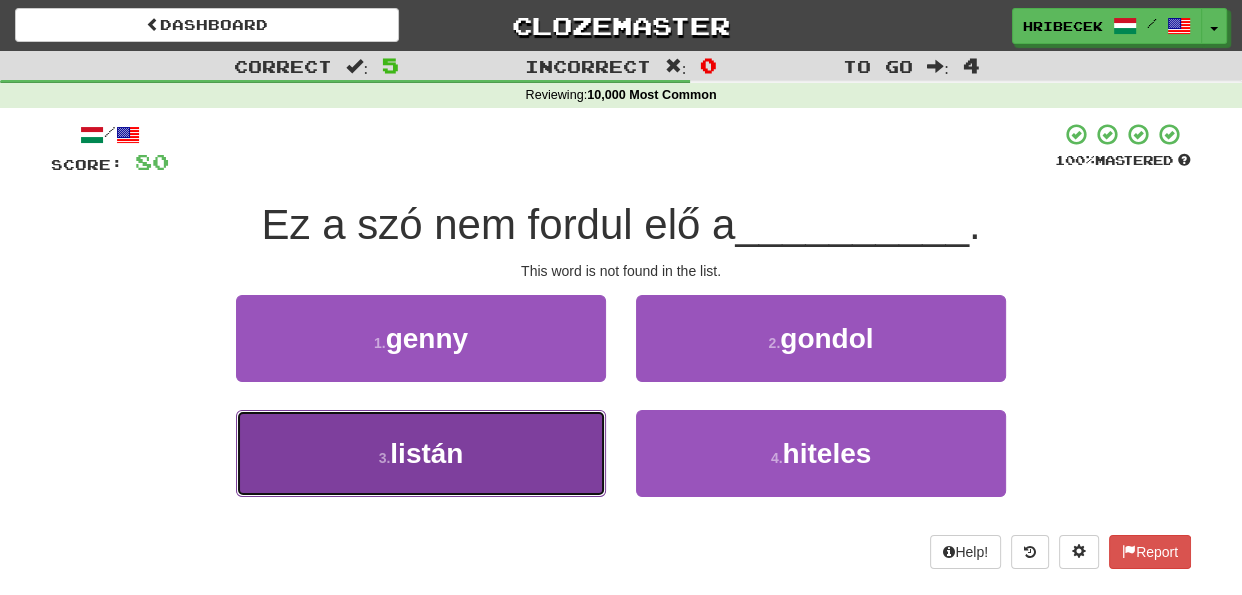 click on "3 .  listán" at bounding box center [421, 453] 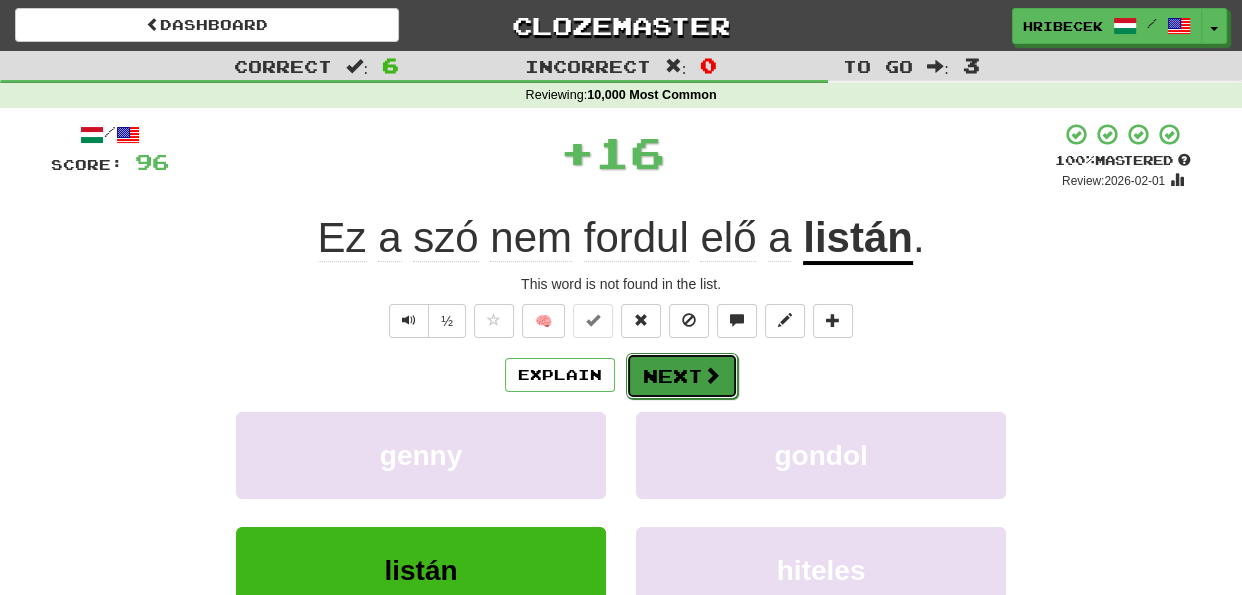 click on "Next" at bounding box center (682, 376) 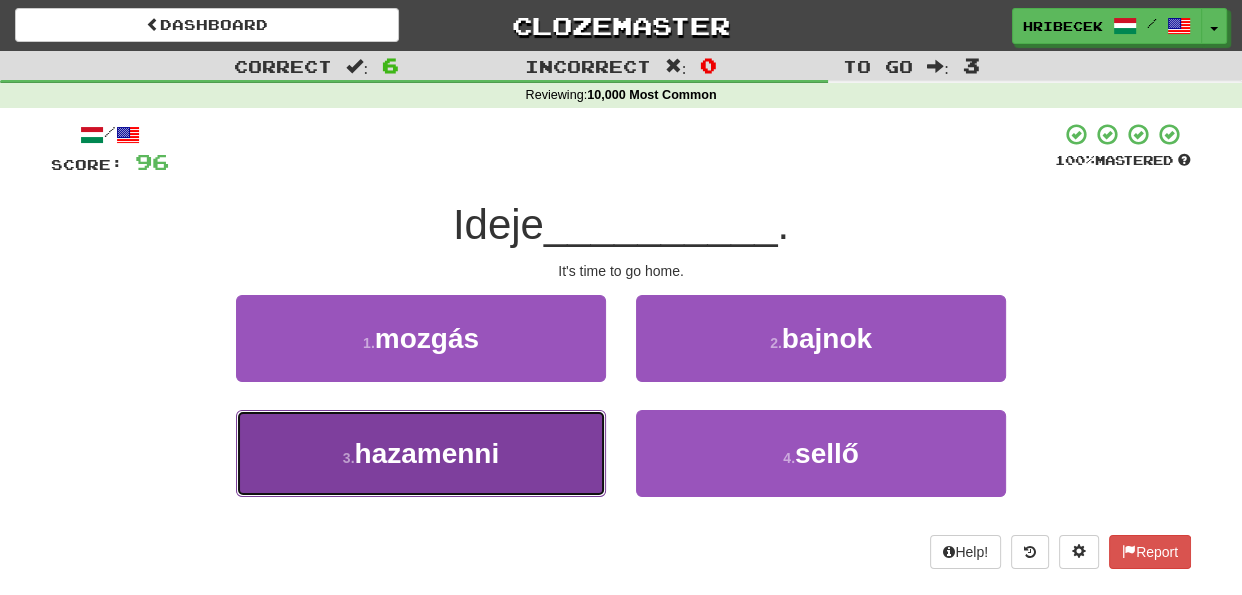 click on "3 .  hazamenni" at bounding box center [421, 453] 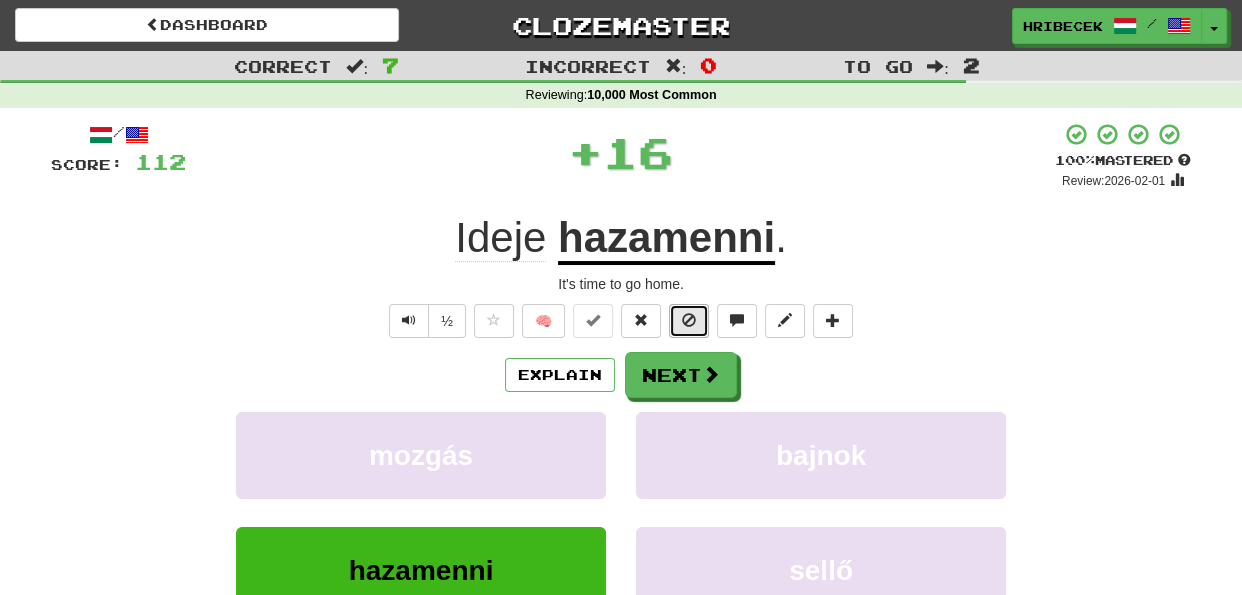 click at bounding box center [689, 320] 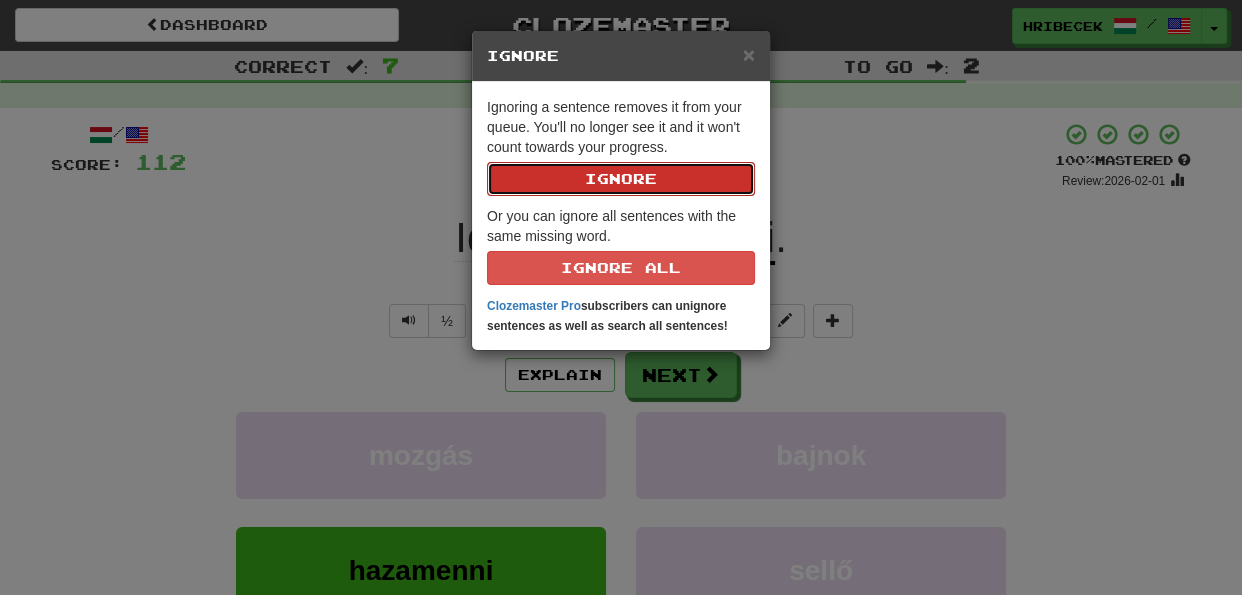 click on "Ignore" at bounding box center (621, 179) 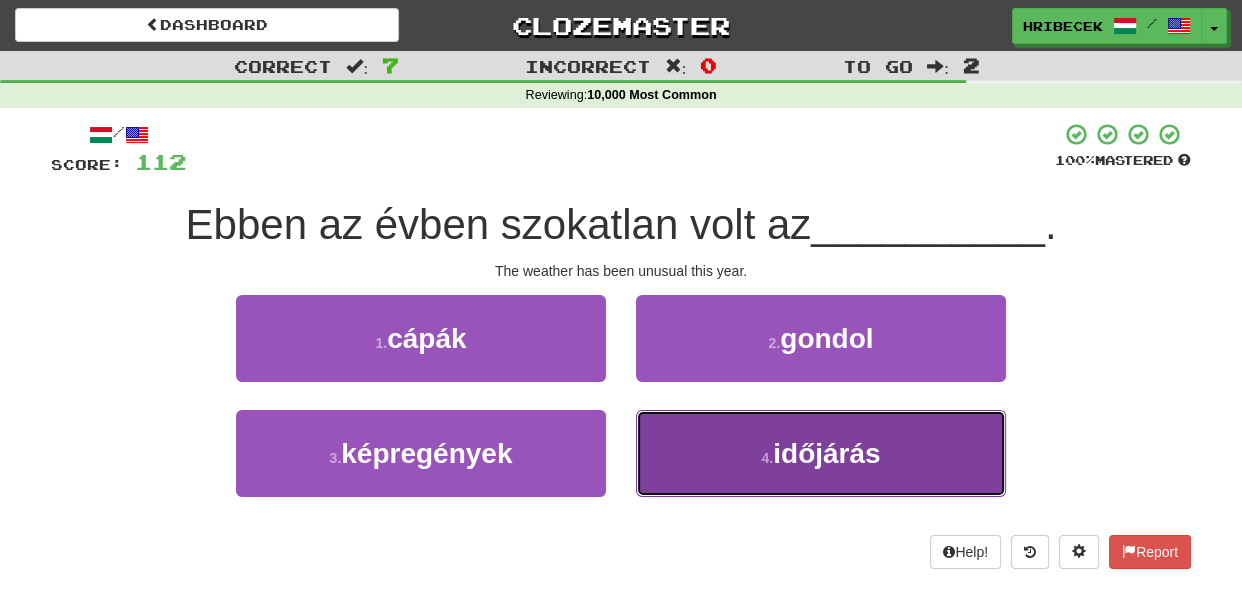 click on "4 .  időjárás" at bounding box center [821, 453] 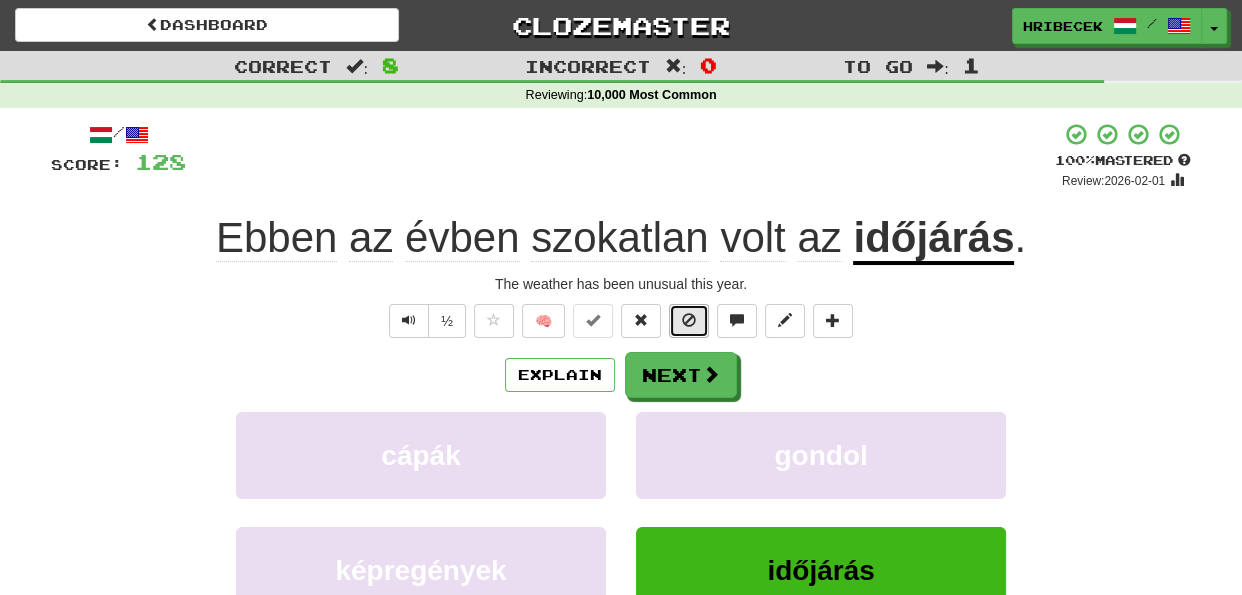 click at bounding box center (689, 320) 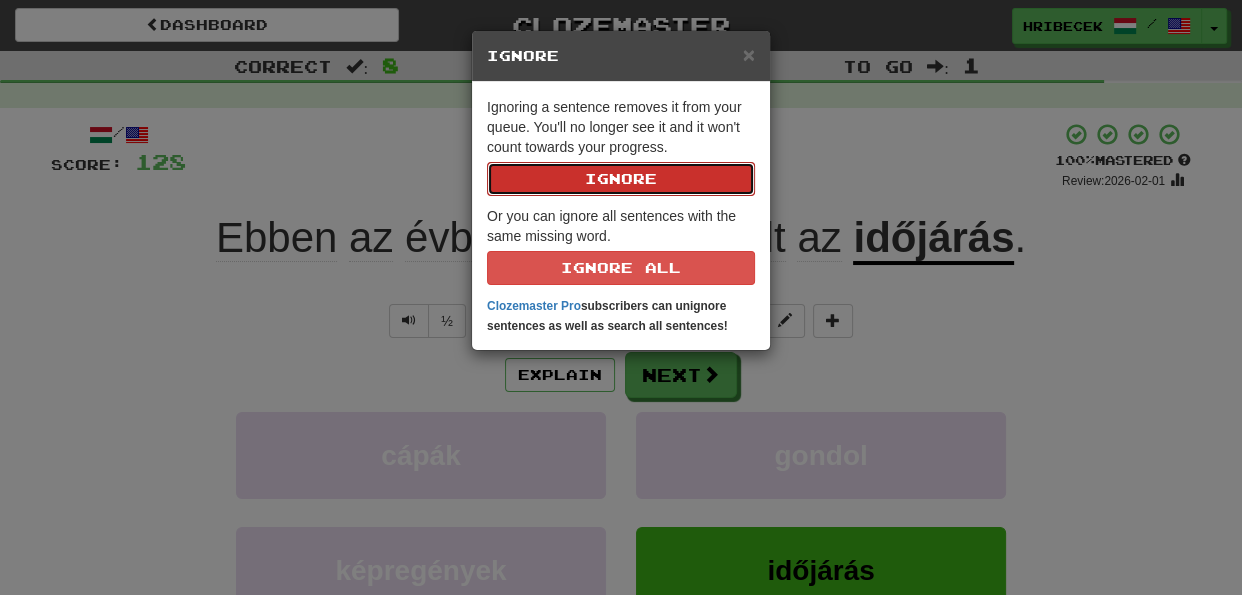 click on "Ignore" at bounding box center [621, 179] 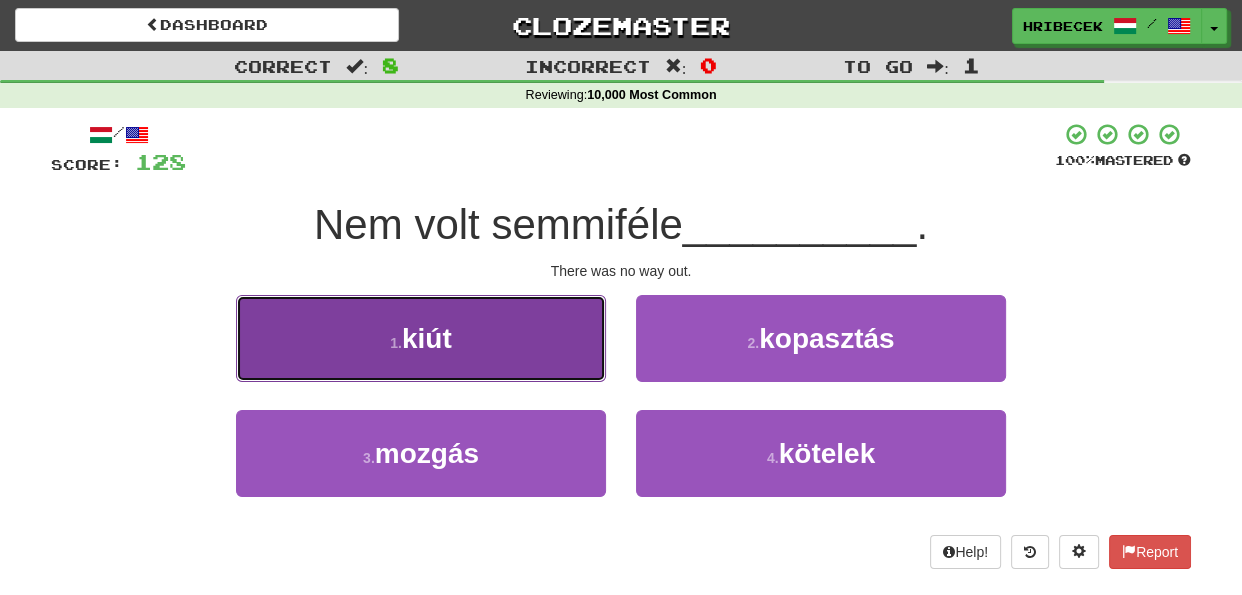 click on "1 .  kiút" at bounding box center (421, 338) 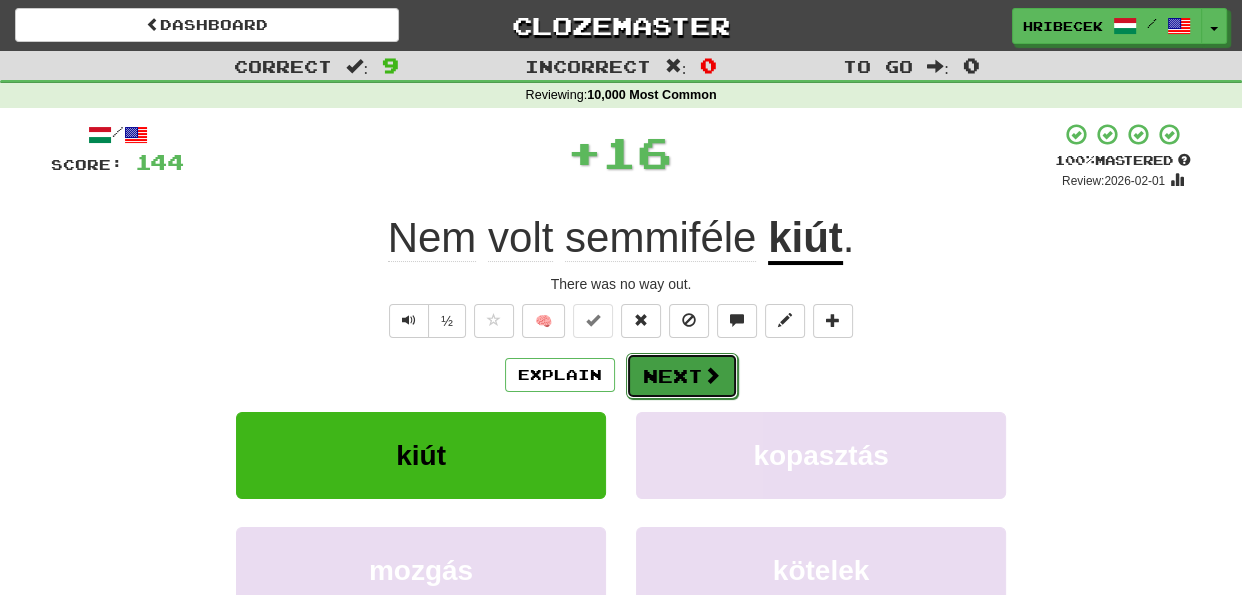 click on "Next" at bounding box center (682, 376) 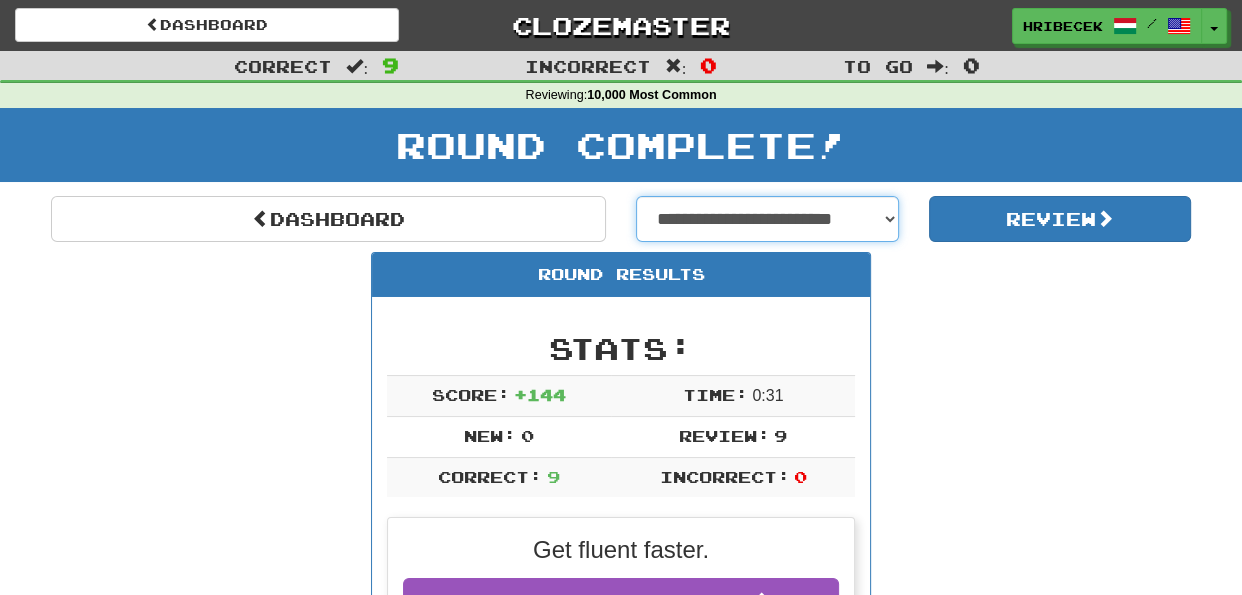 click on "**********" at bounding box center [767, 219] 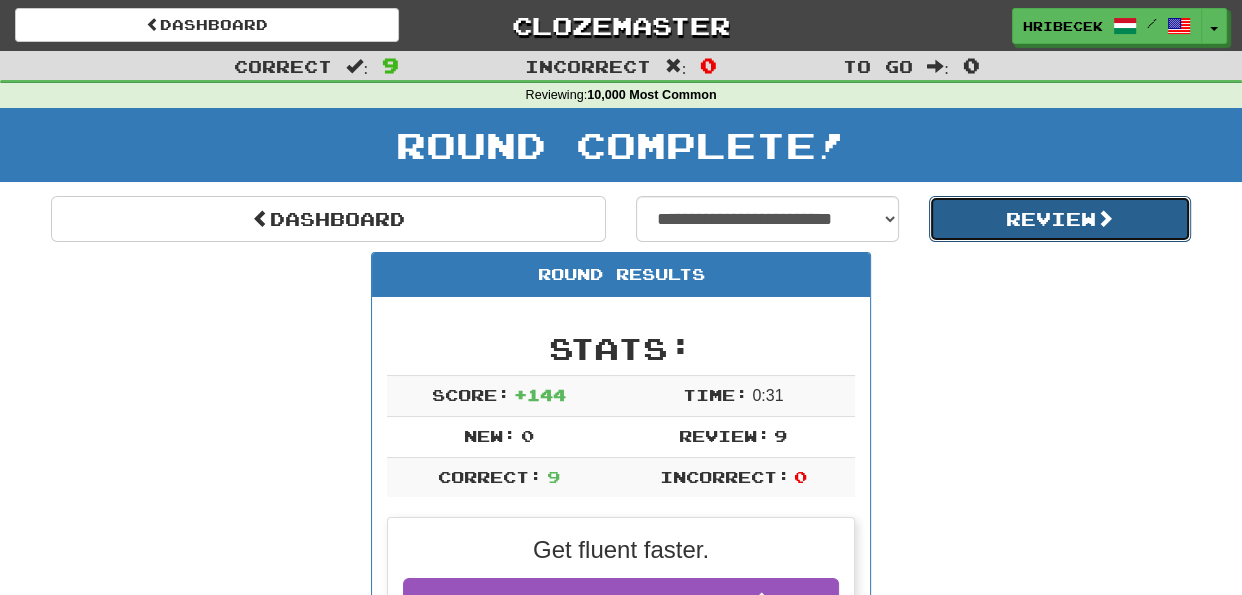 click on "Review" at bounding box center [1060, 219] 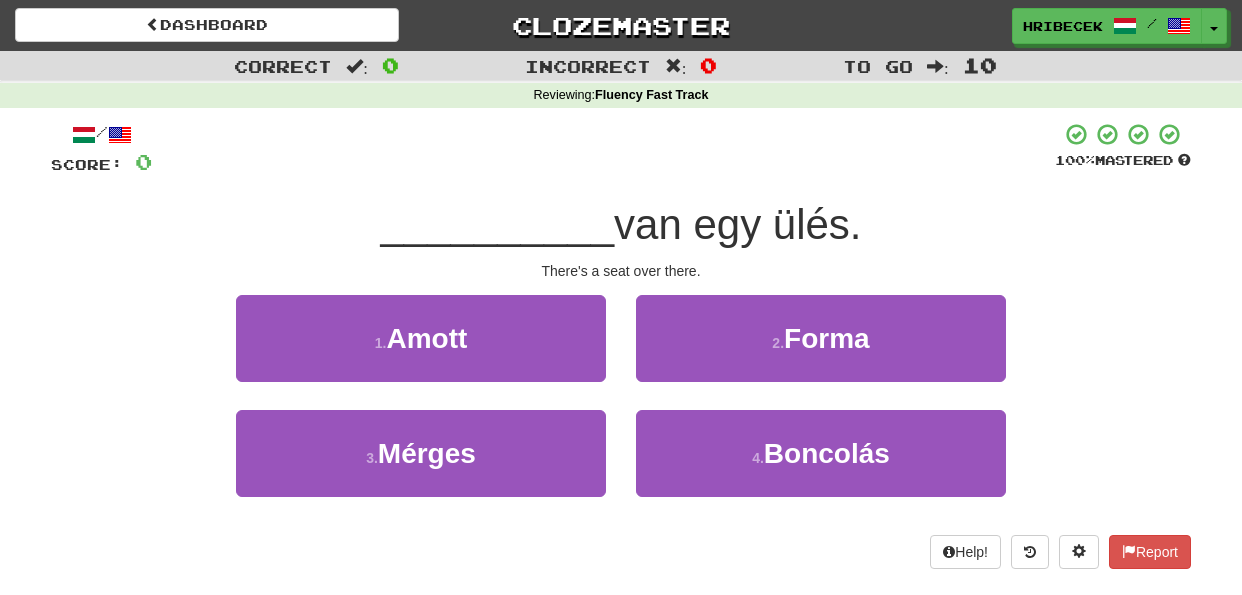 scroll, scrollTop: 0, scrollLeft: 0, axis: both 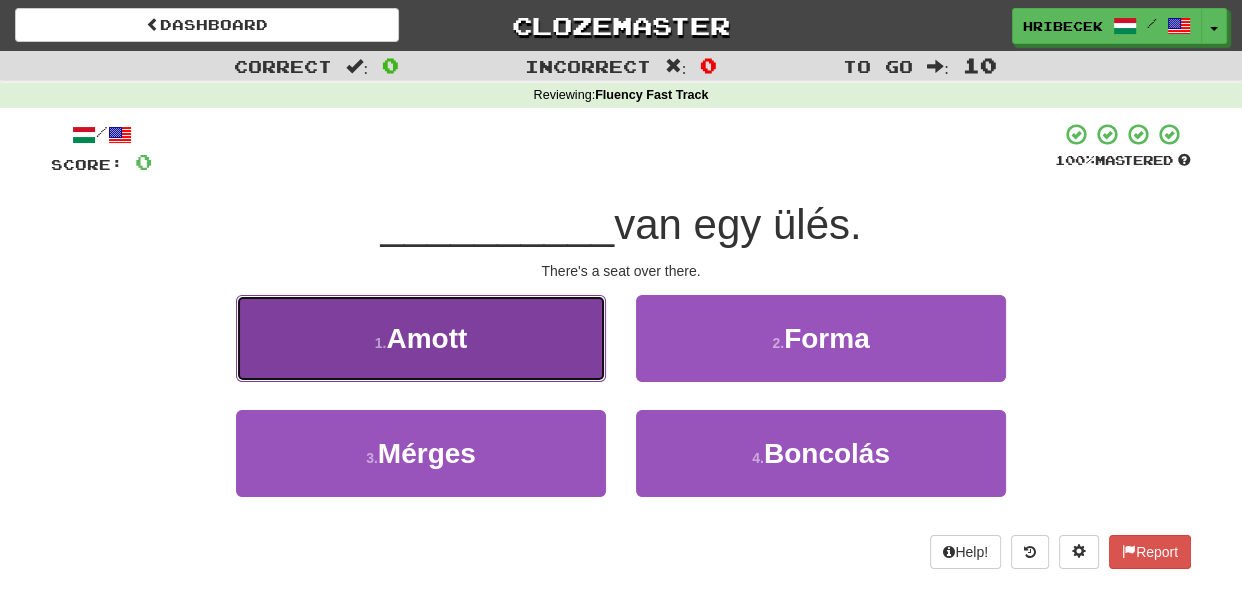 click on "1 .  Amott" at bounding box center (421, 338) 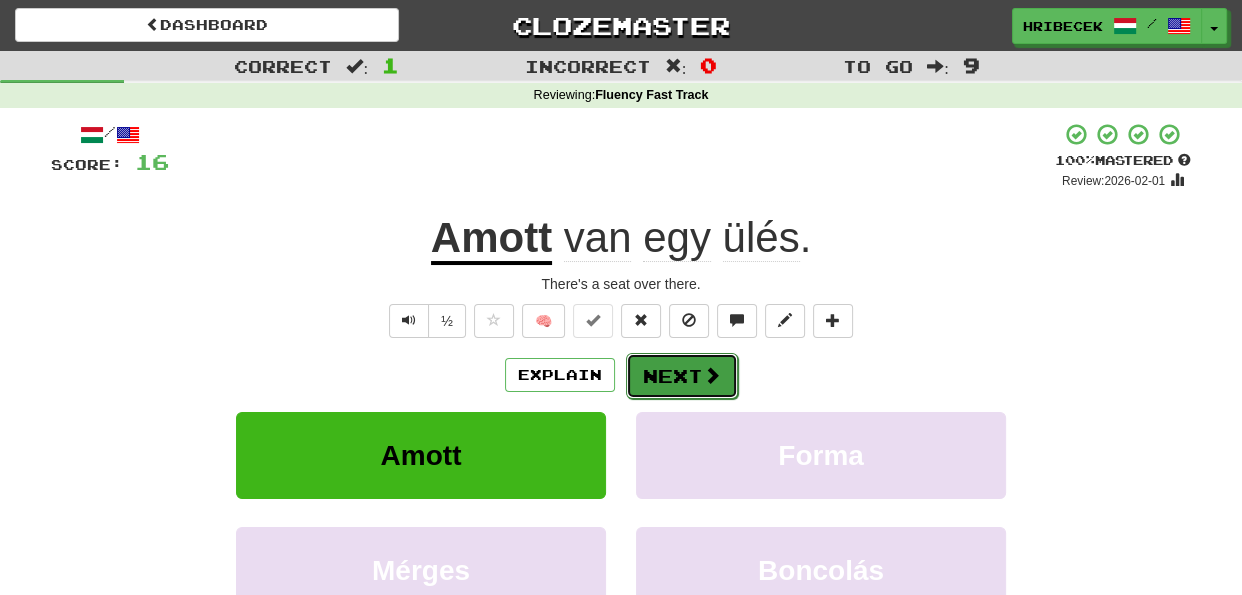 click on "Next" at bounding box center [682, 376] 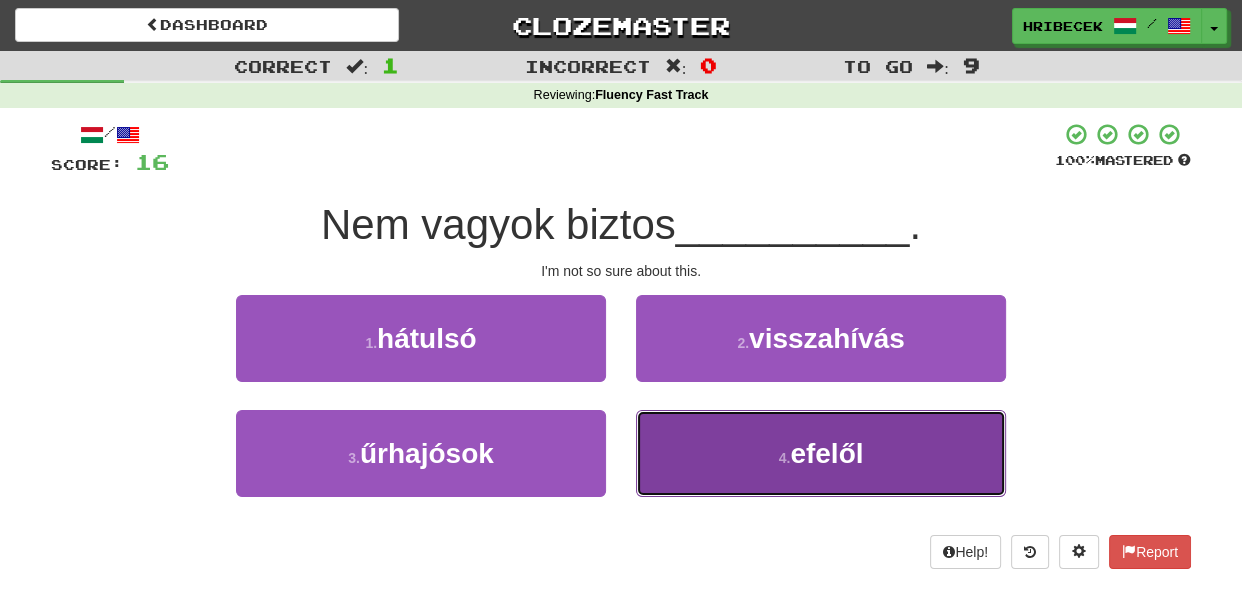 click on "4 .  efelől" at bounding box center [821, 453] 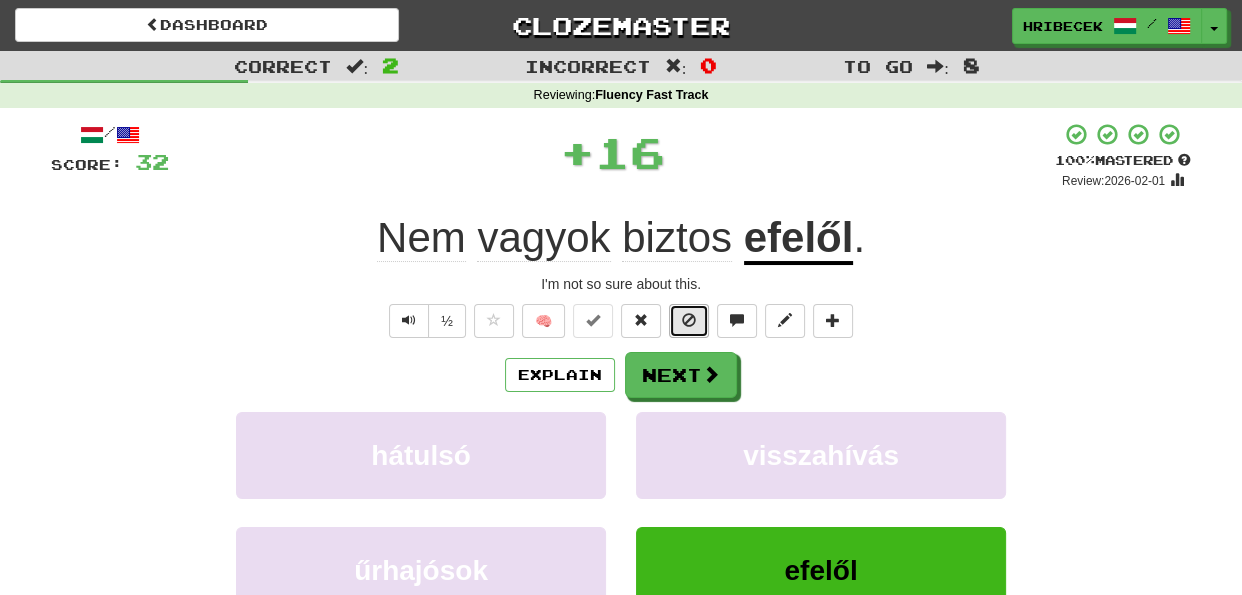 click at bounding box center [689, 320] 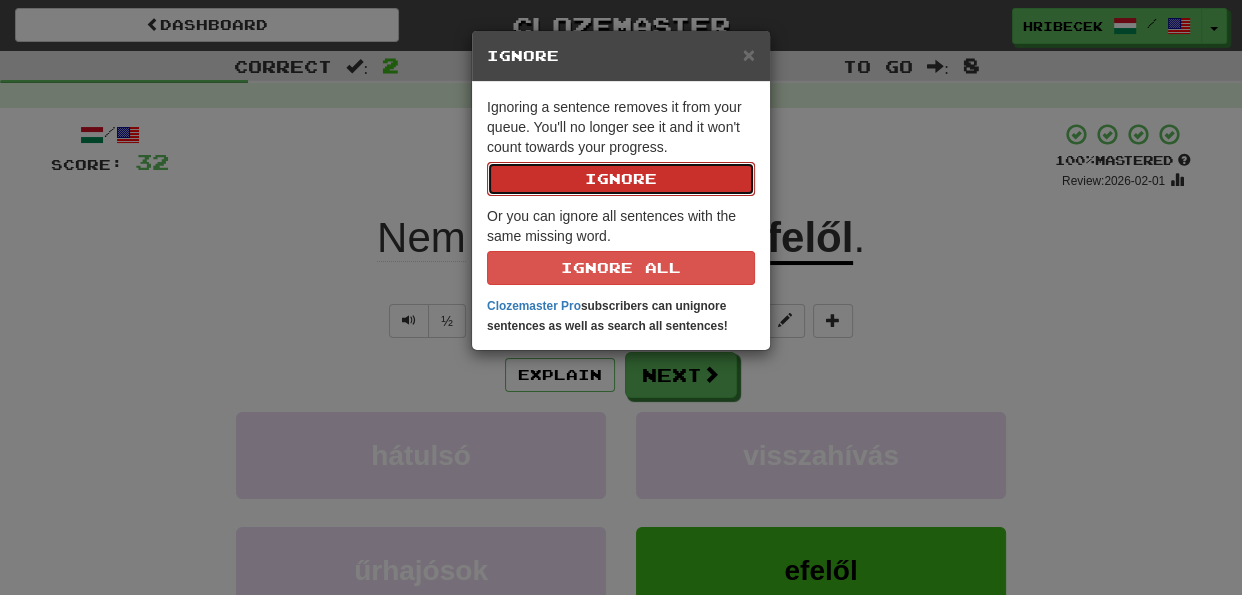 click on "Ignore" at bounding box center (621, 179) 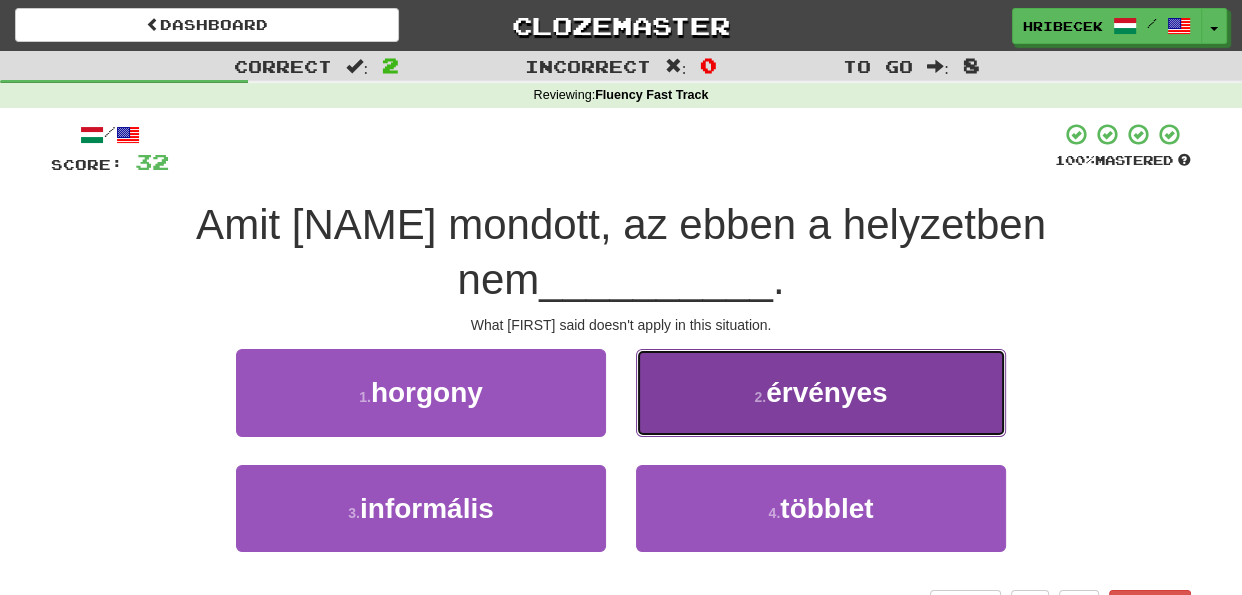 click on "2 .  érvényes" at bounding box center (821, 392) 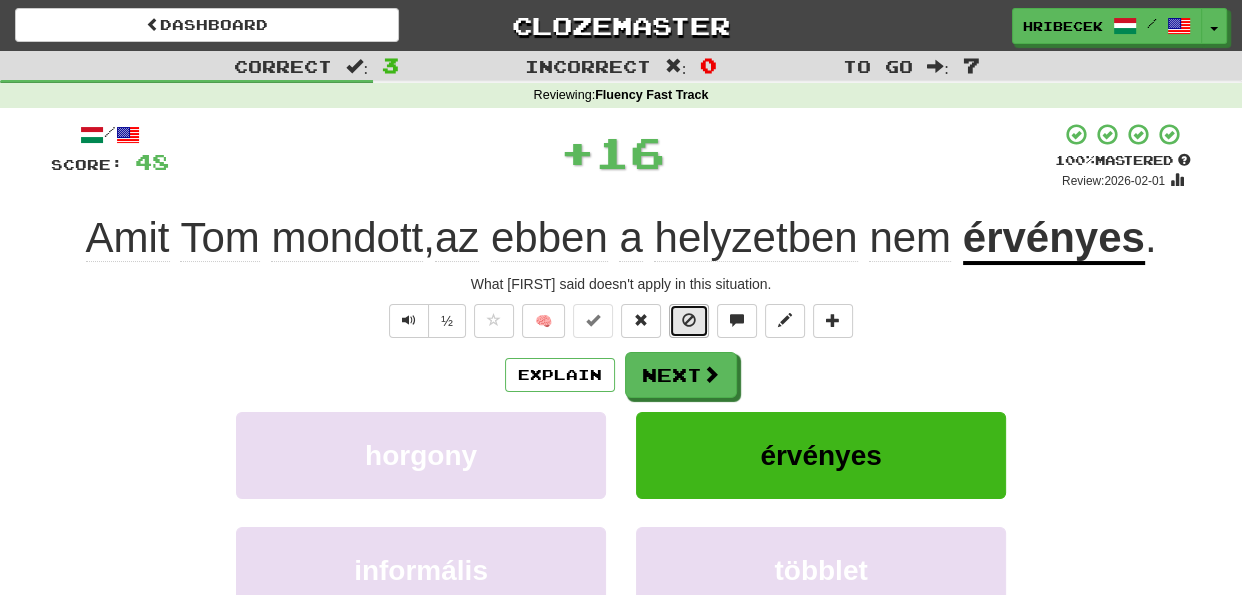click at bounding box center (689, 320) 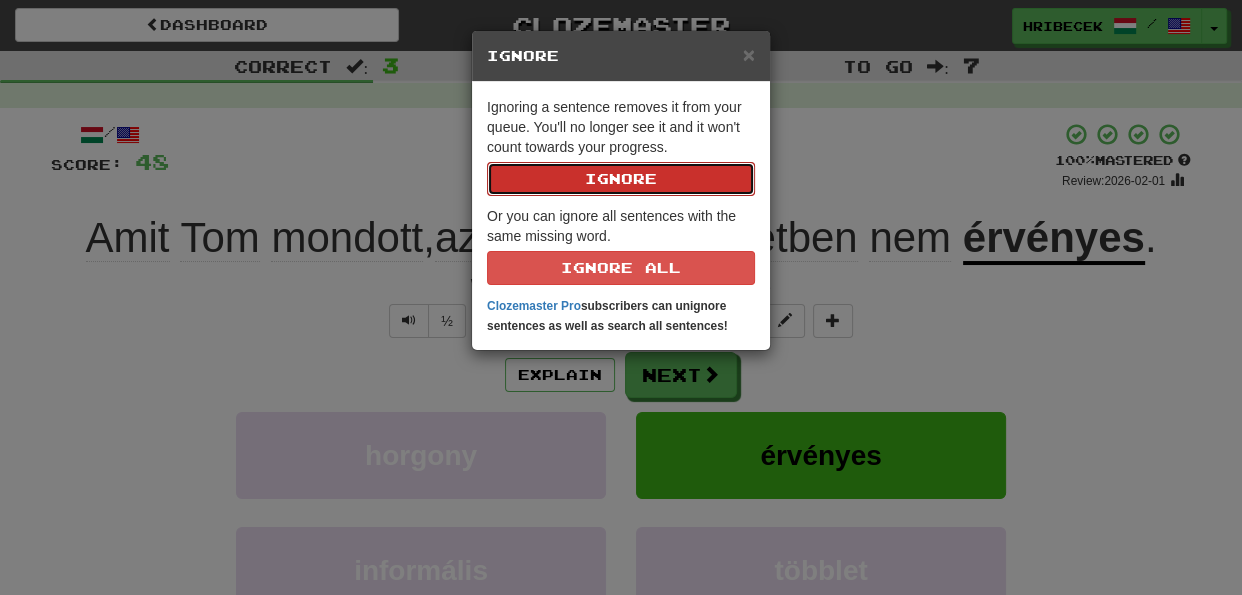click on "Ignore" at bounding box center (621, 179) 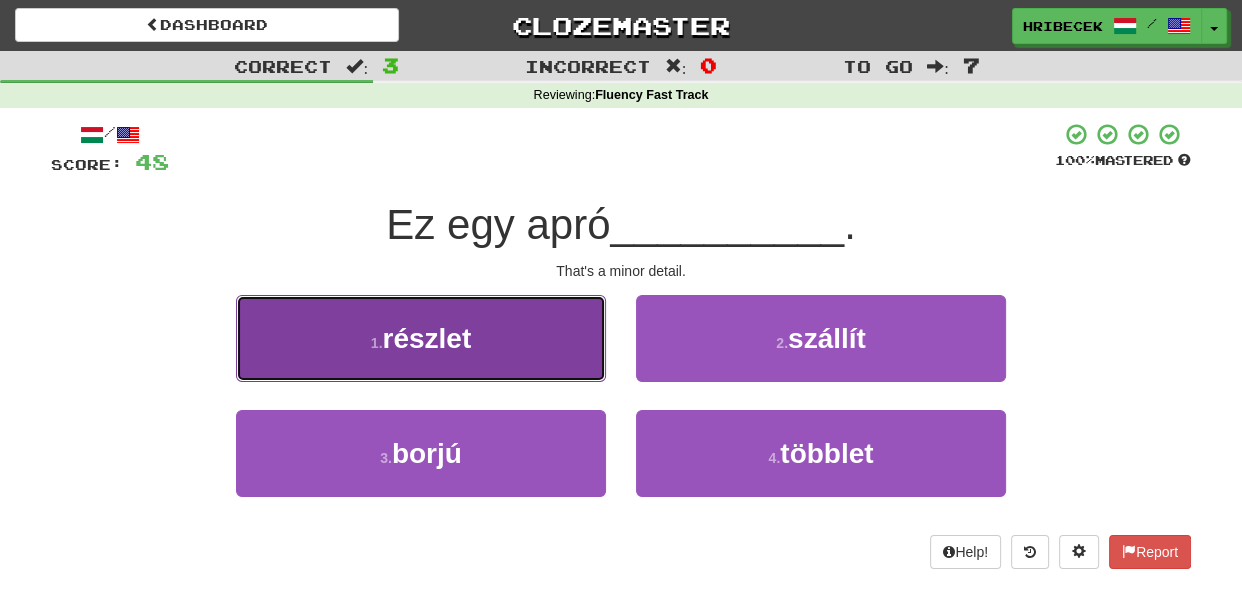 click on "1 .  részlet" at bounding box center [421, 338] 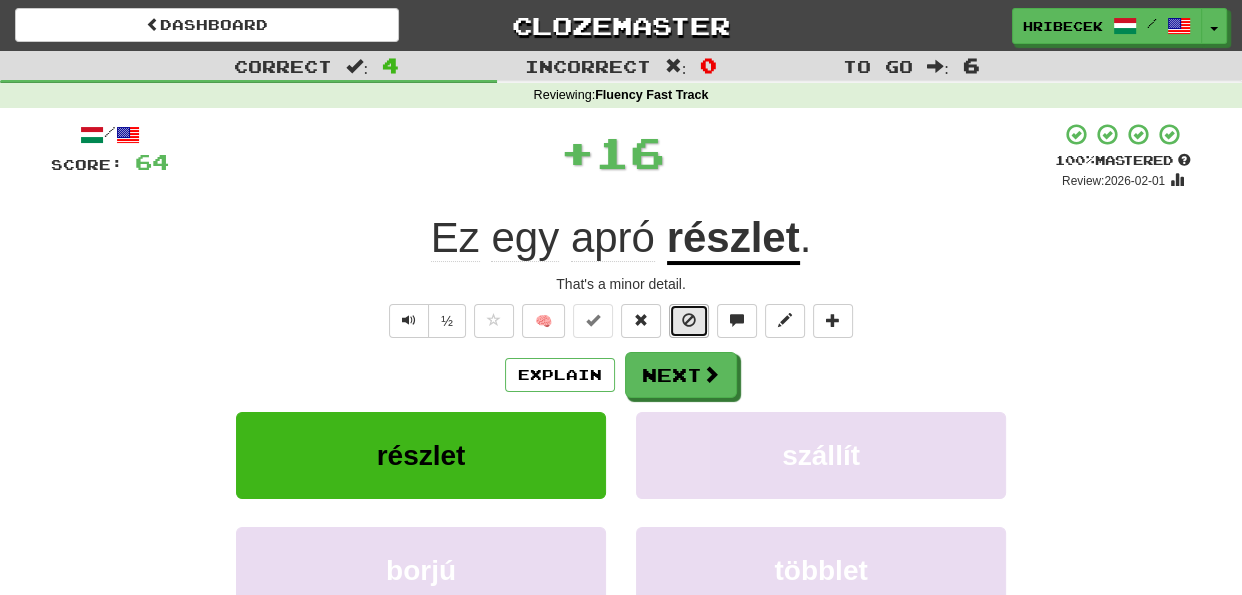 click at bounding box center (689, 320) 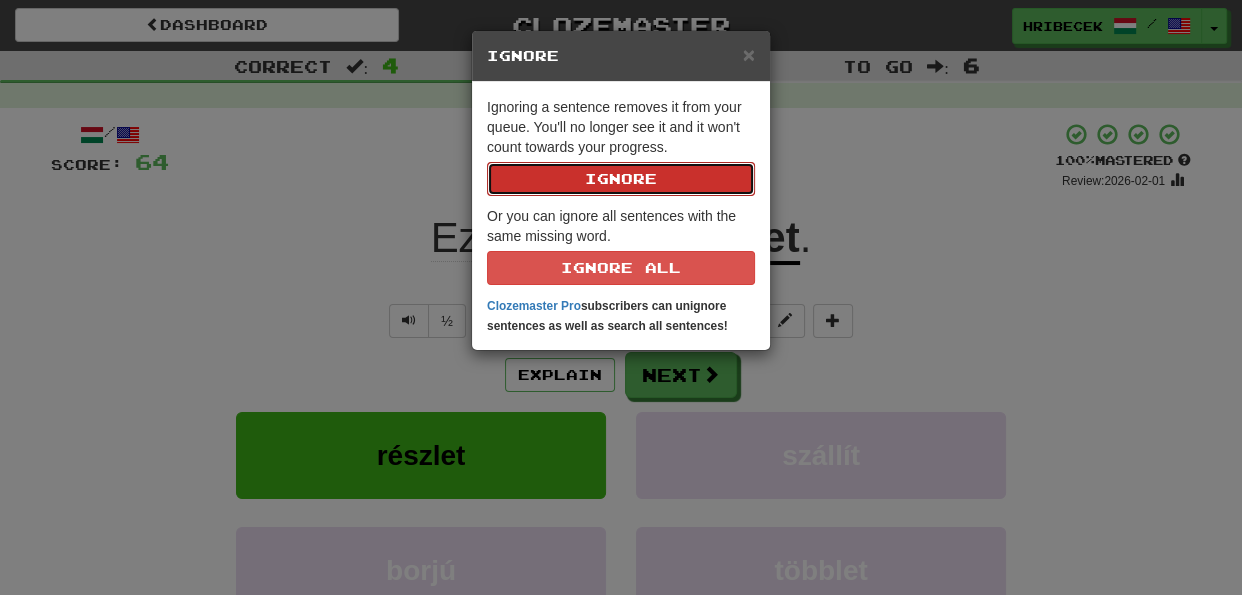 click on "Ignore" at bounding box center [621, 179] 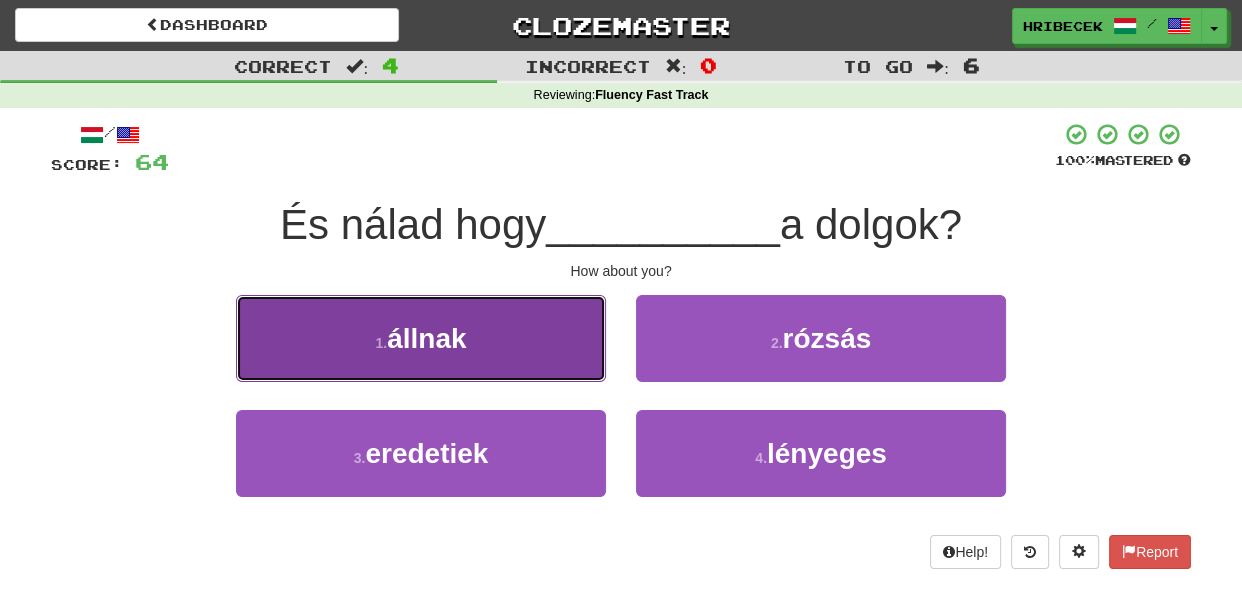 click on "1 .  állnak" at bounding box center [421, 338] 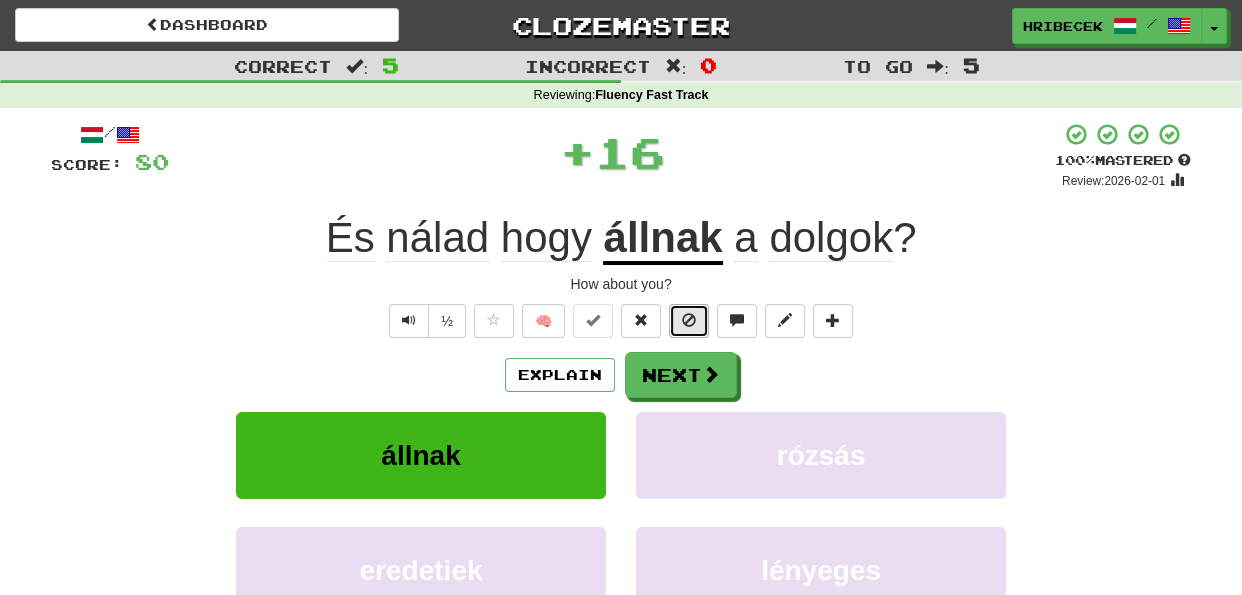 click at bounding box center [689, 321] 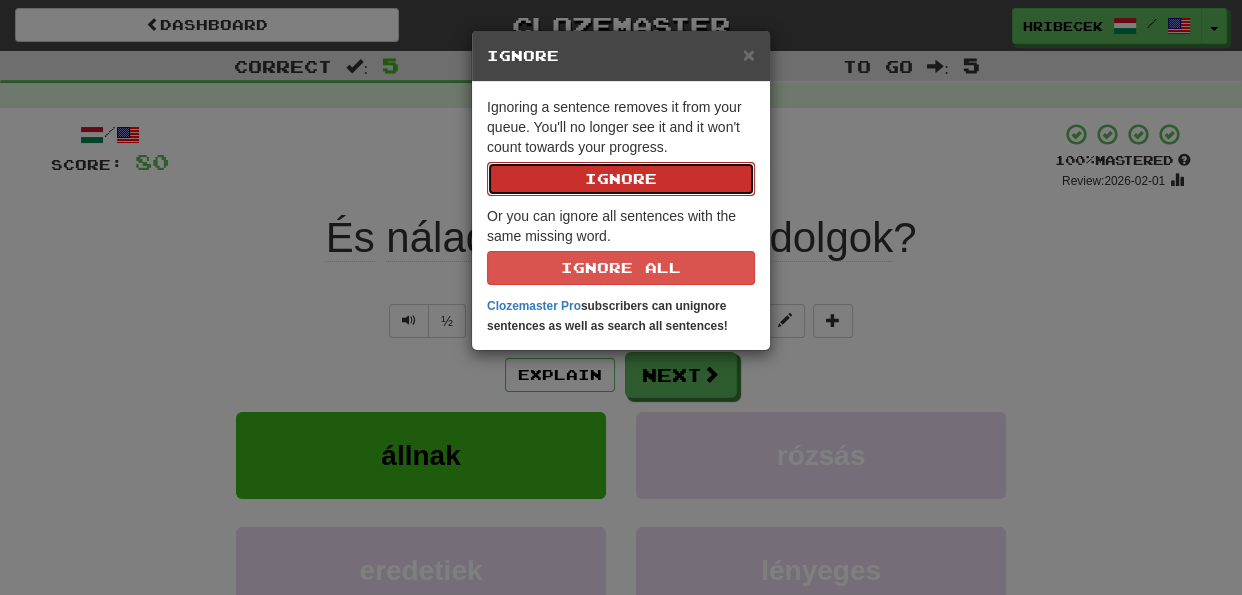 click on "Ignore" at bounding box center [621, 179] 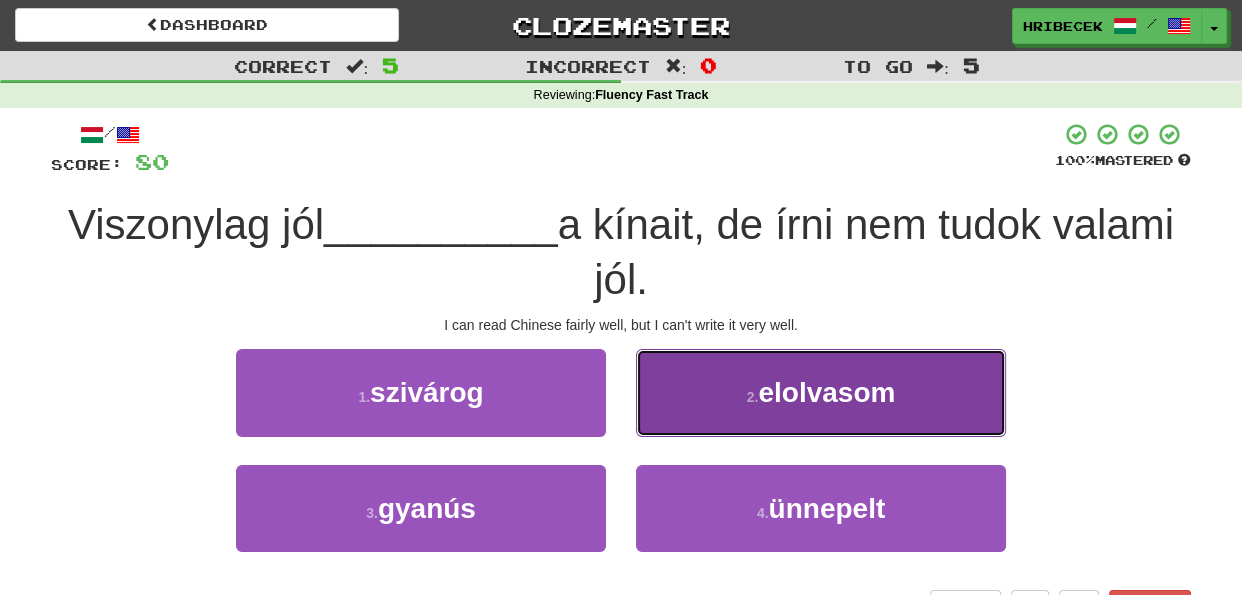 click on "2 .  elolvasom" at bounding box center (821, 392) 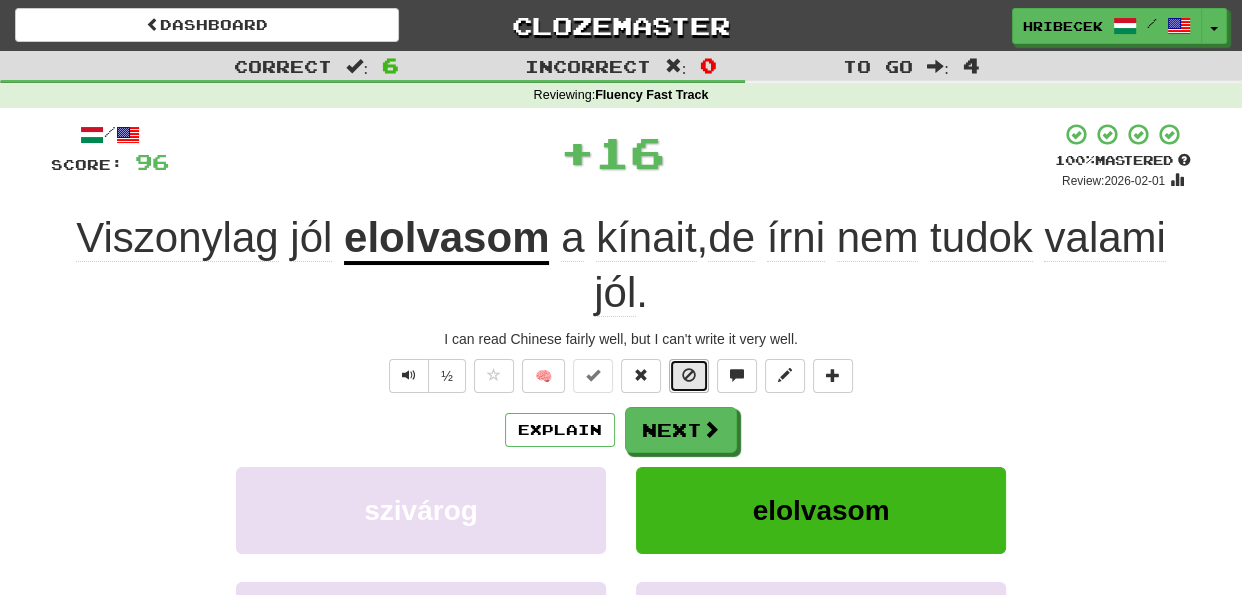 click at bounding box center (689, 376) 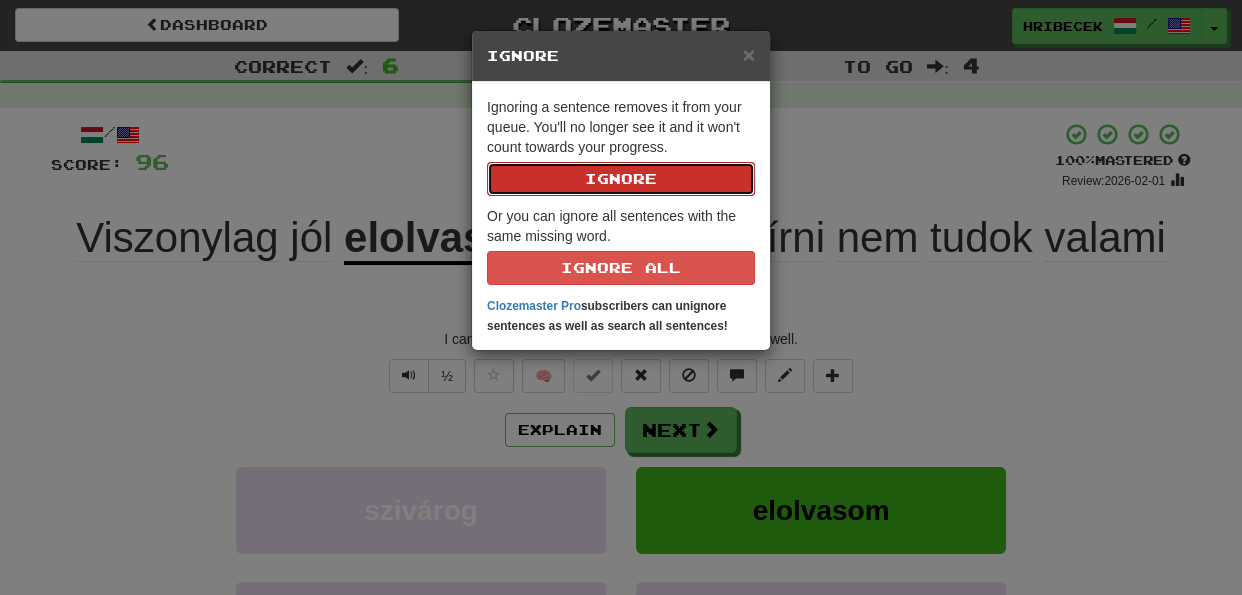 click on "Ignore" at bounding box center [621, 179] 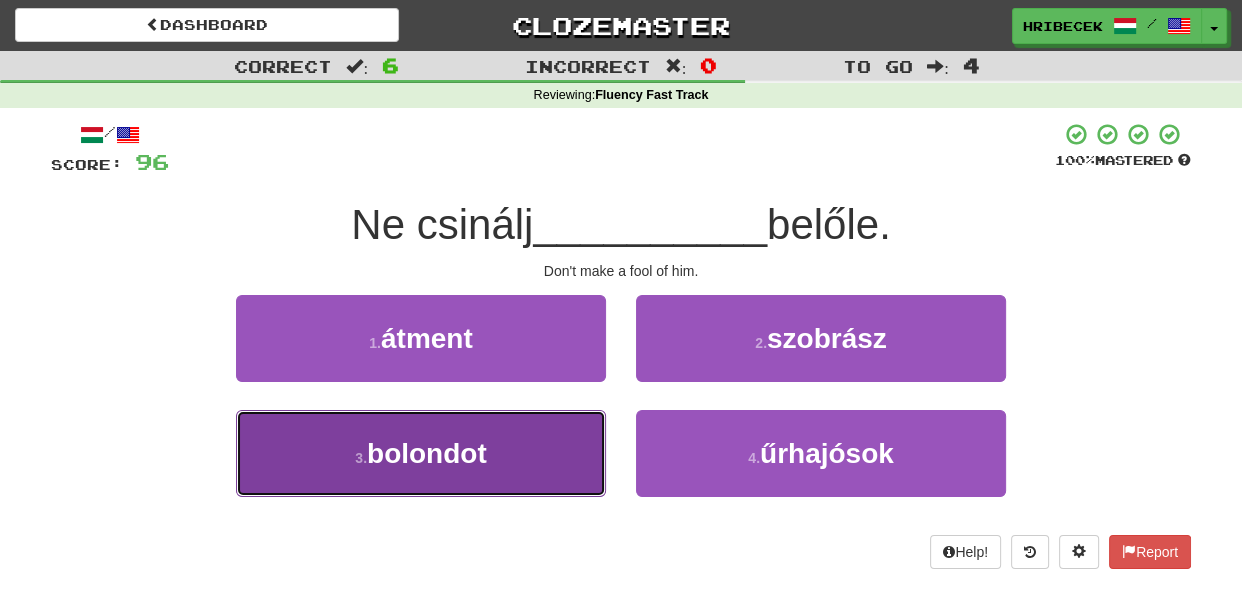click on "3 .  bolondot" at bounding box center [421, 453] 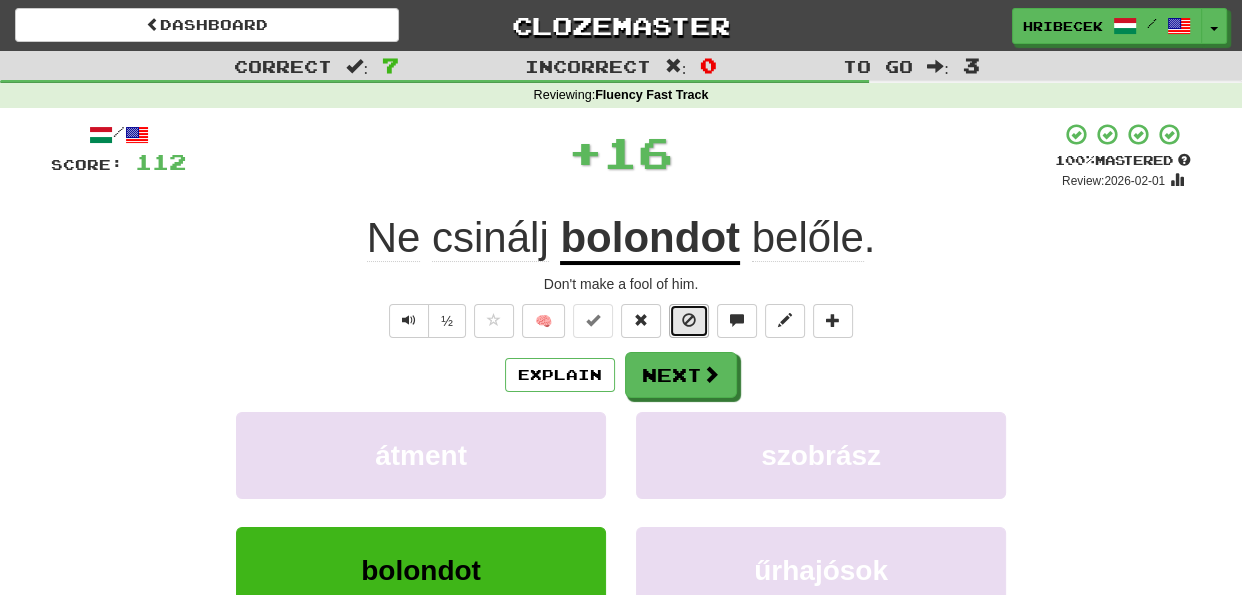 click at bounding box center (689, 320) 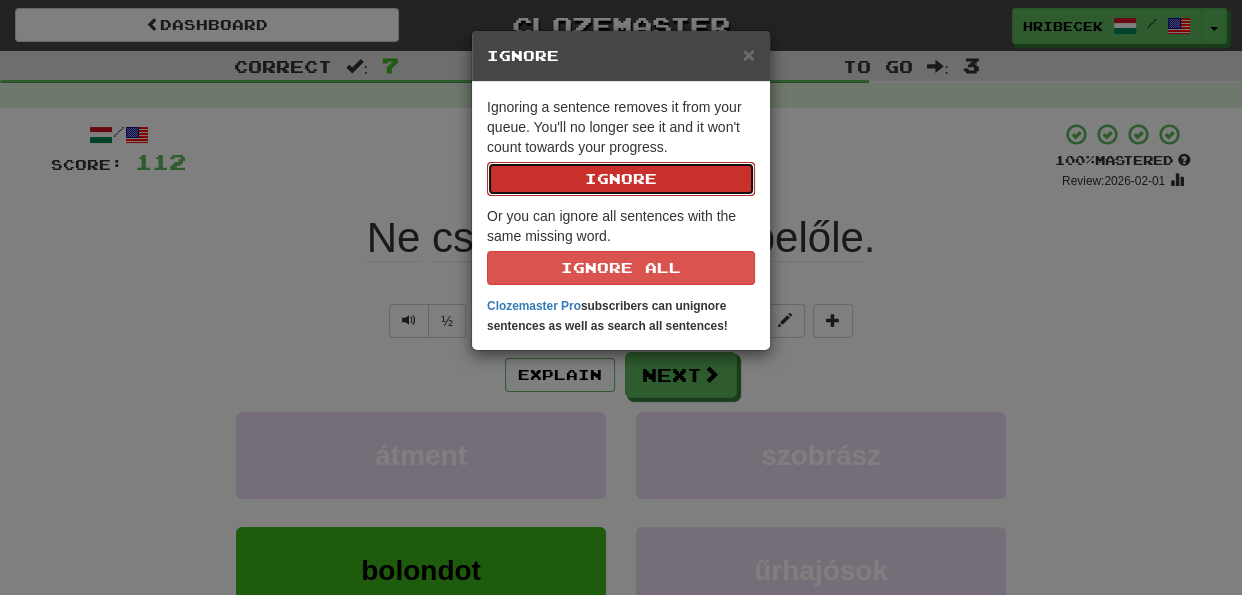 click on "Ignore" at bounding box center (621, 179) 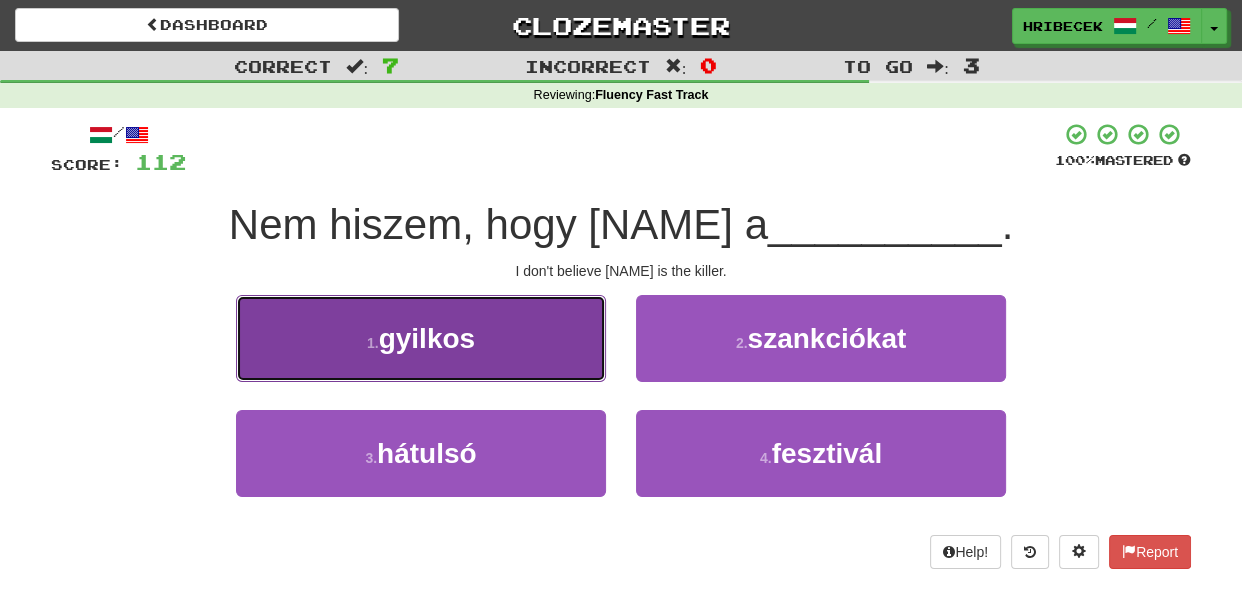 click on "1 .  gyilkos" at bounding box center [421, 338] 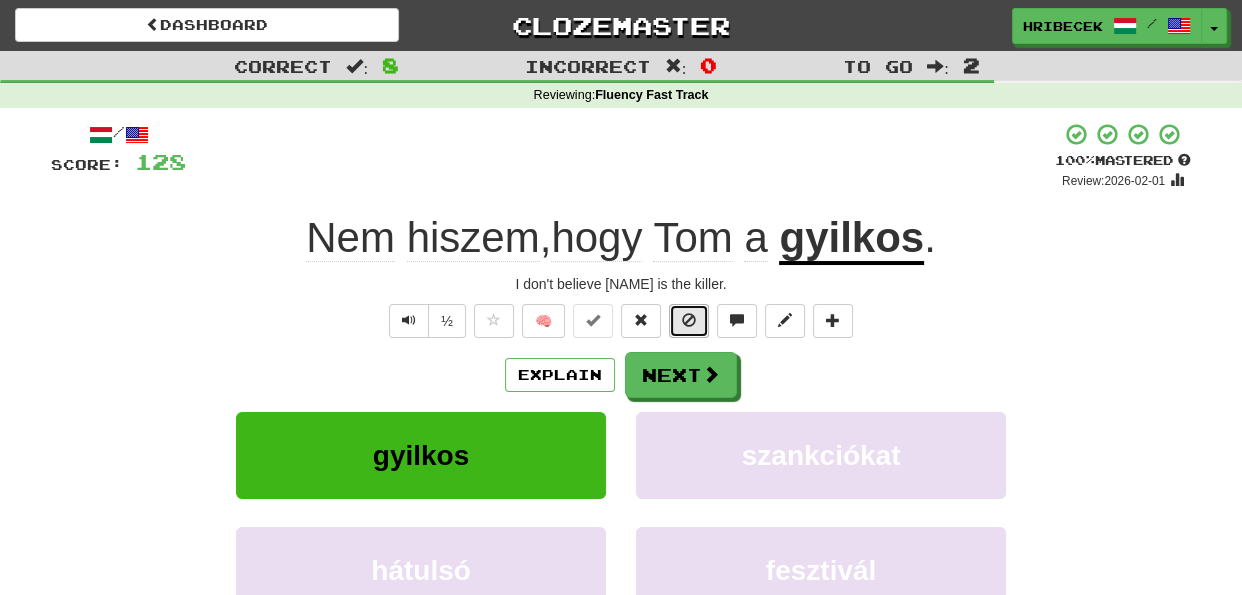 click at bounding box center (689, 320) 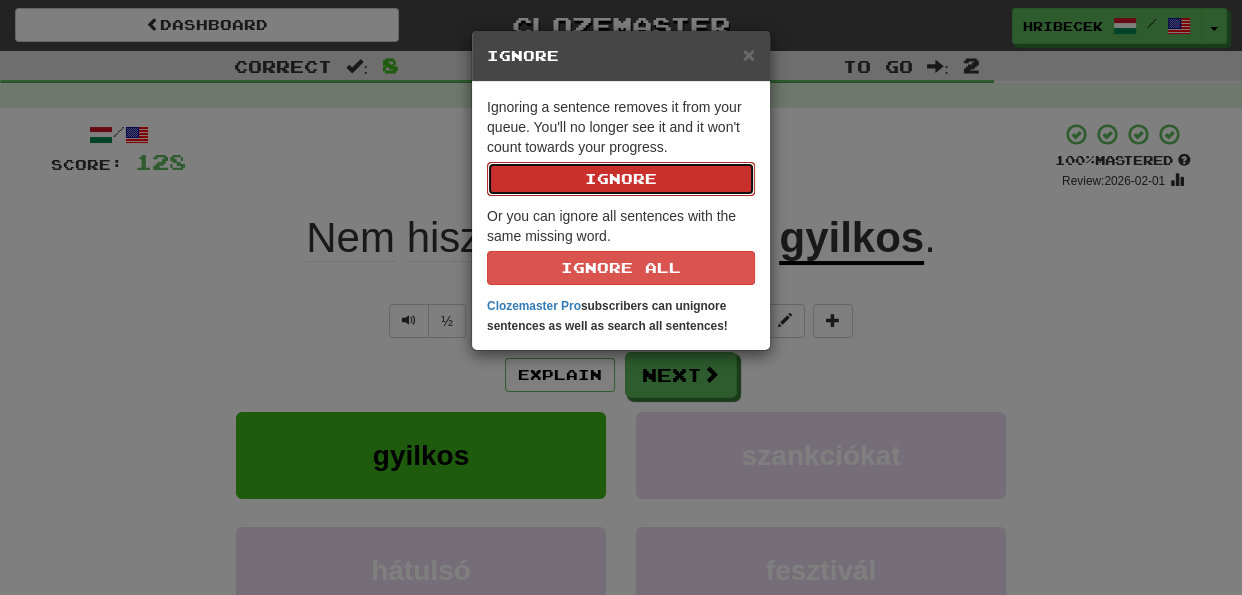click on "Ignore" at bounding box center [621, 179] 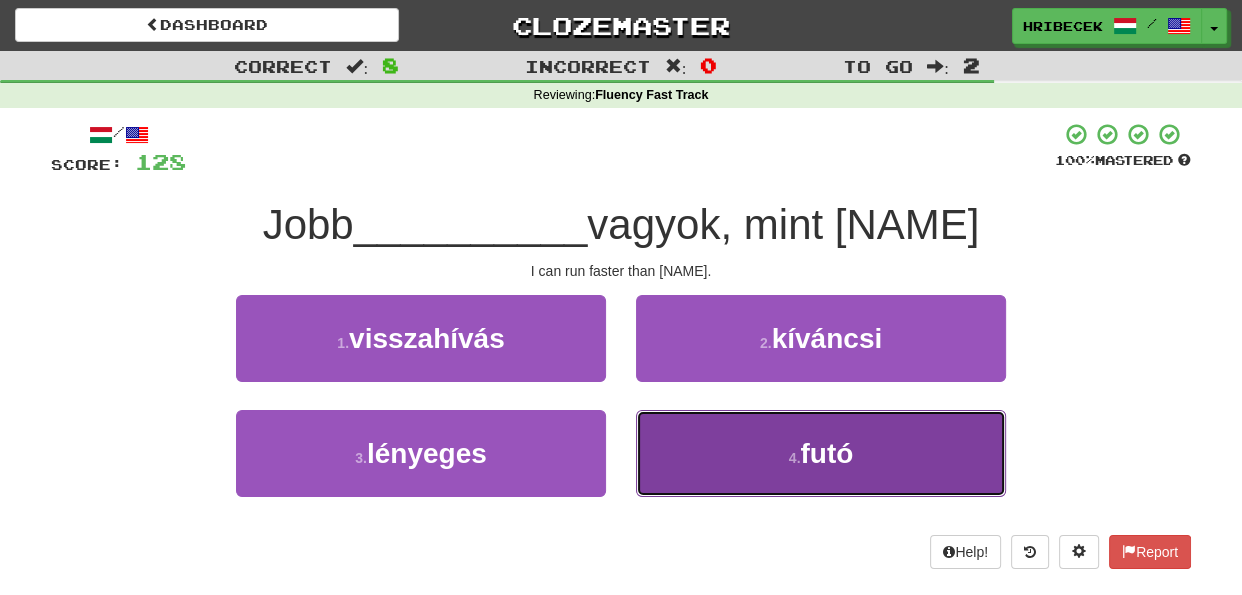 click on "4 .  futó" at bounding box center [821, 453] 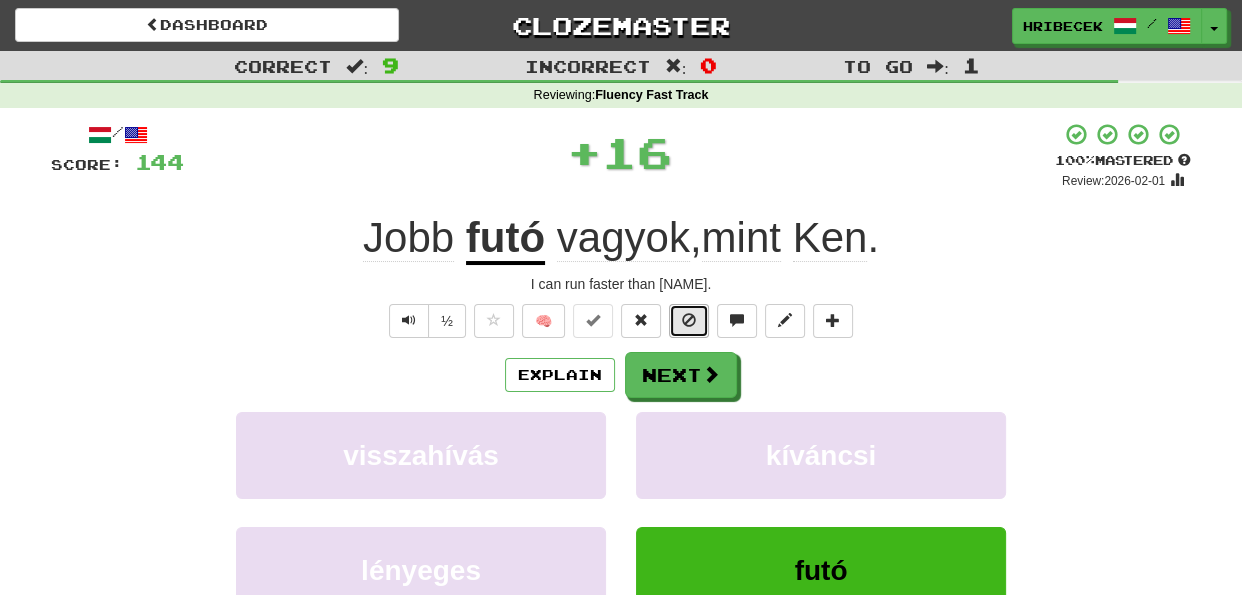 click at bounding box center (689, 320) 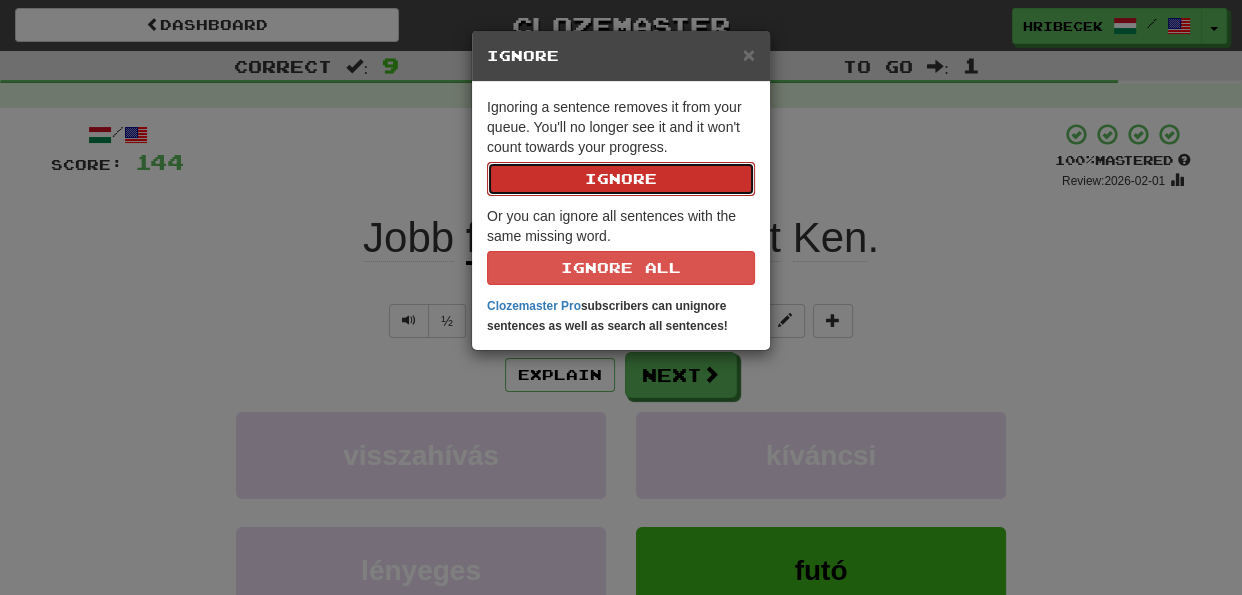 click on "Ignore" at bounding box center (621, 179) 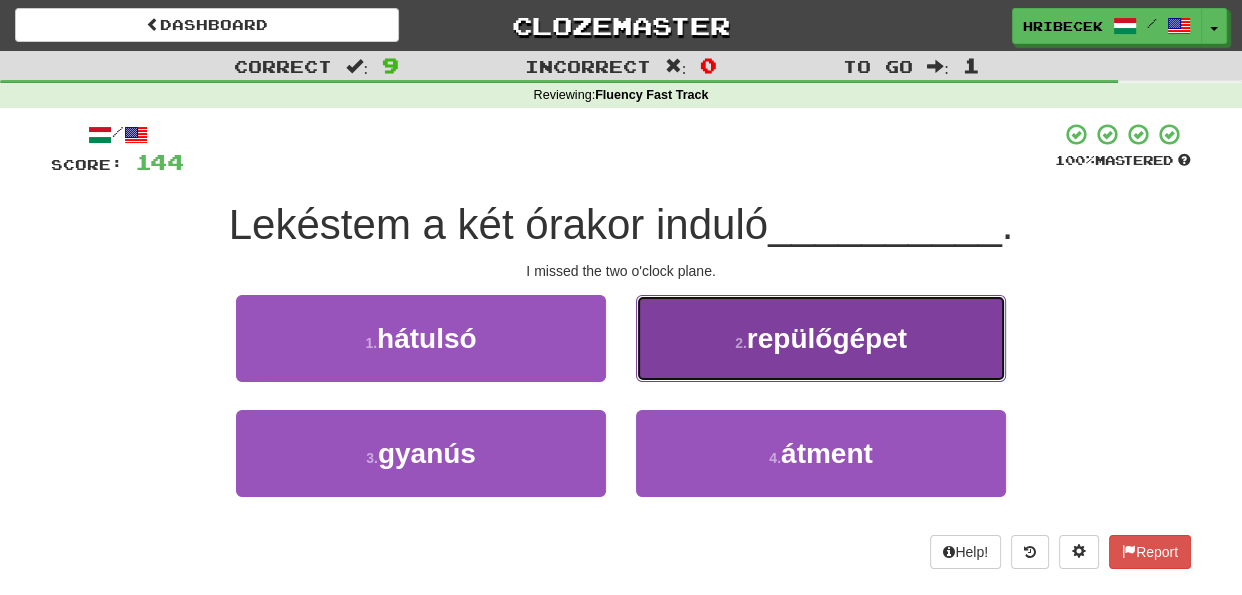 click on "2 .  repülőgépet" at bounding box center [821, 338] 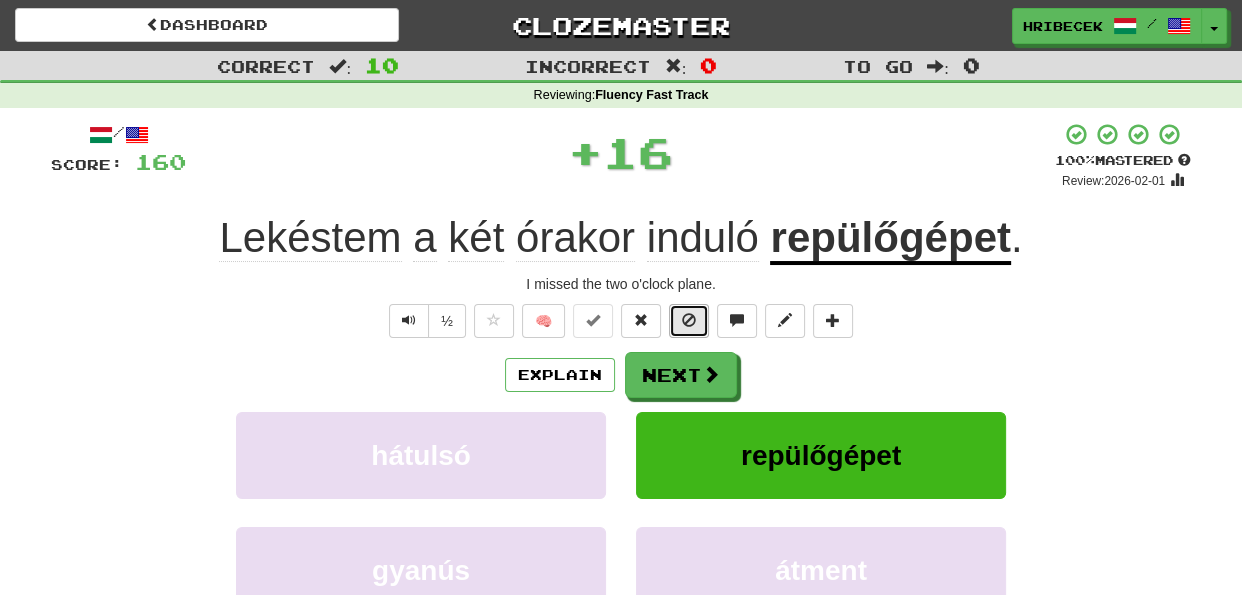 click at bounding box center [689, 321] 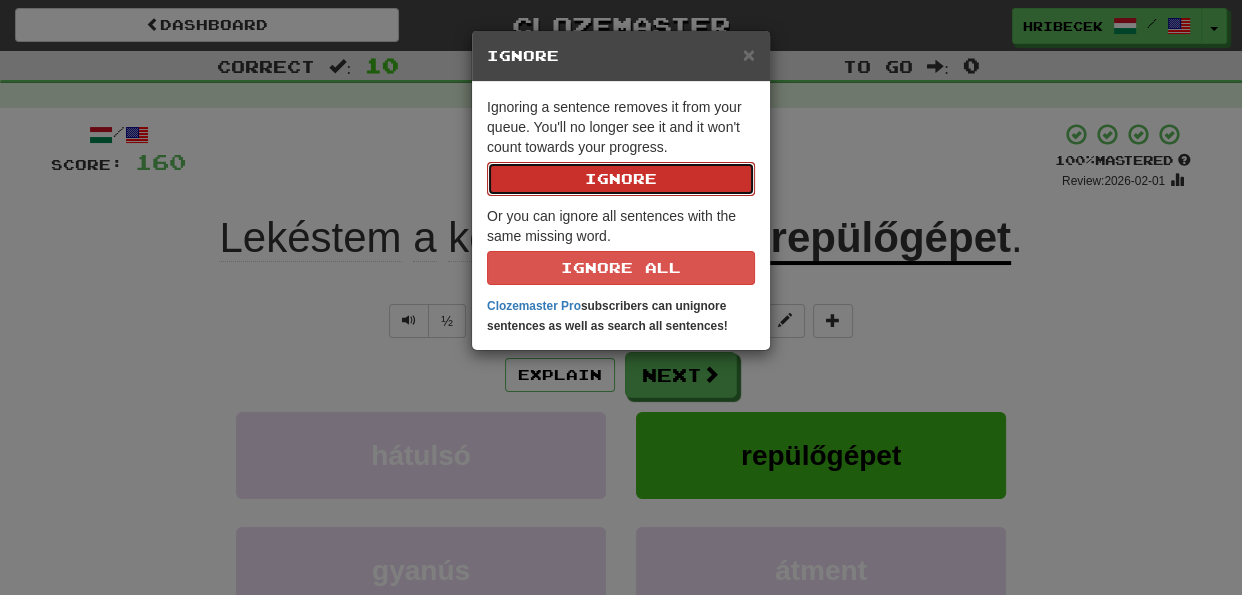 click on "Ignore" at bounding box center (621, 179) 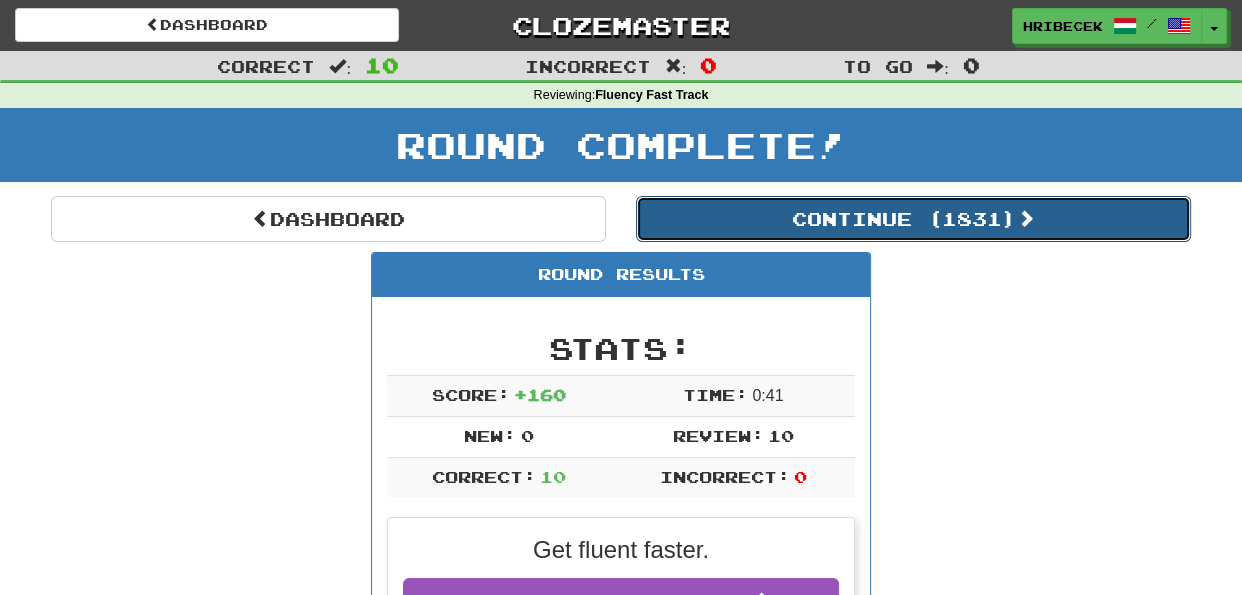 click on "Continue ( 1831 )" at bounding box center (913, 219) 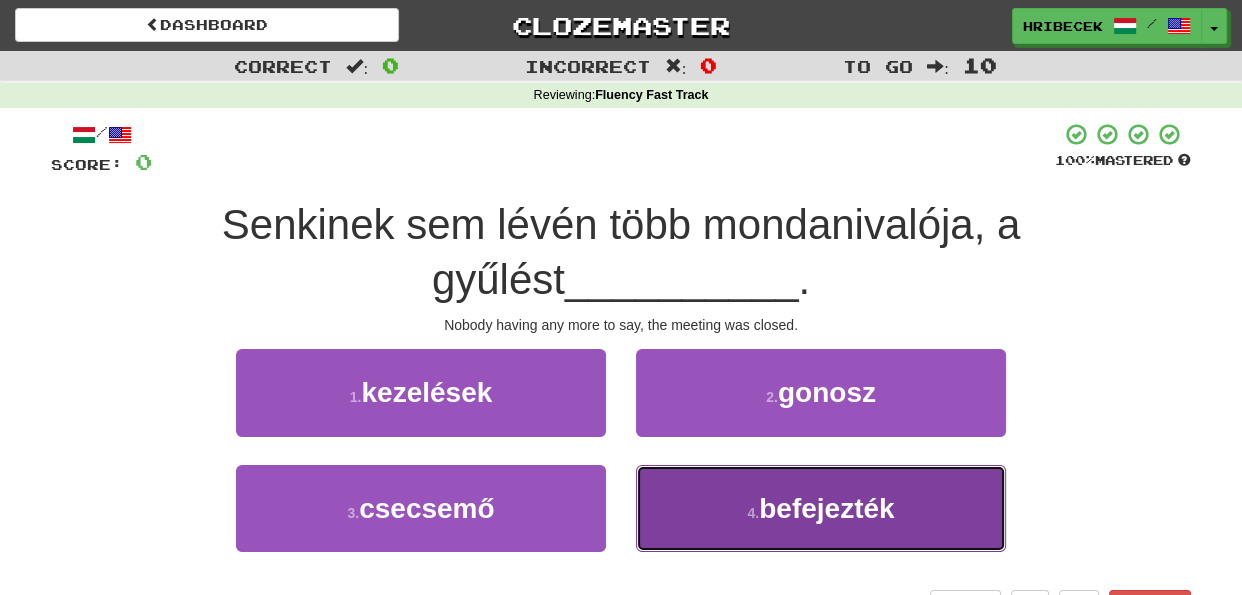 click on "4 .  befejezték" at bounding box center (821, 508) 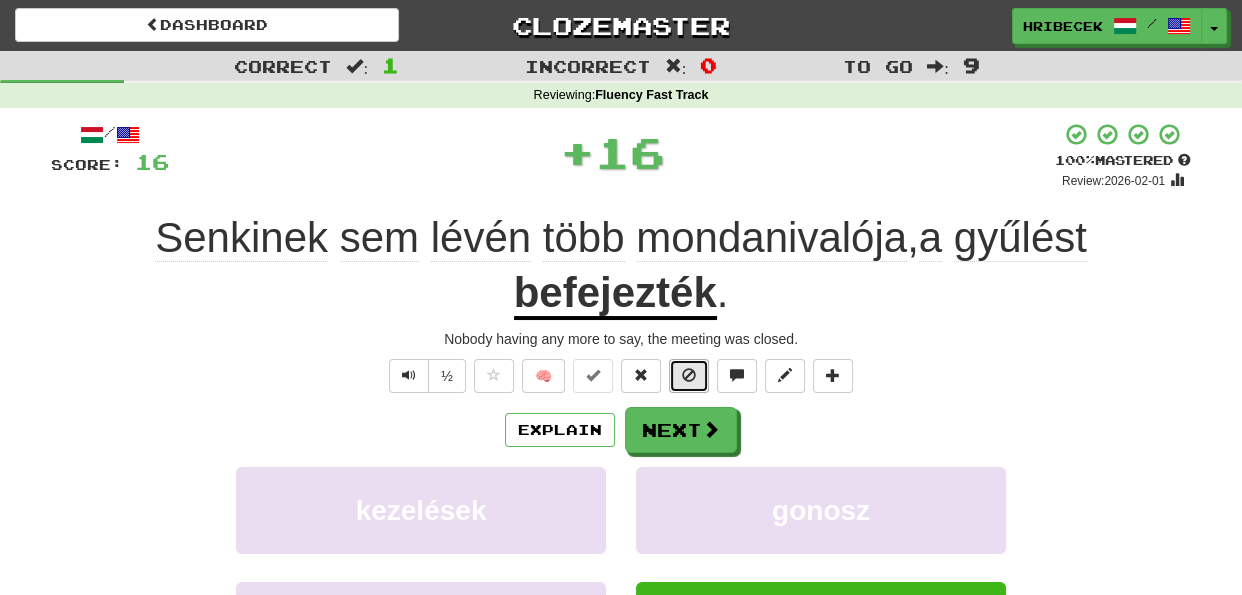 click at bounding box center [689, 375] 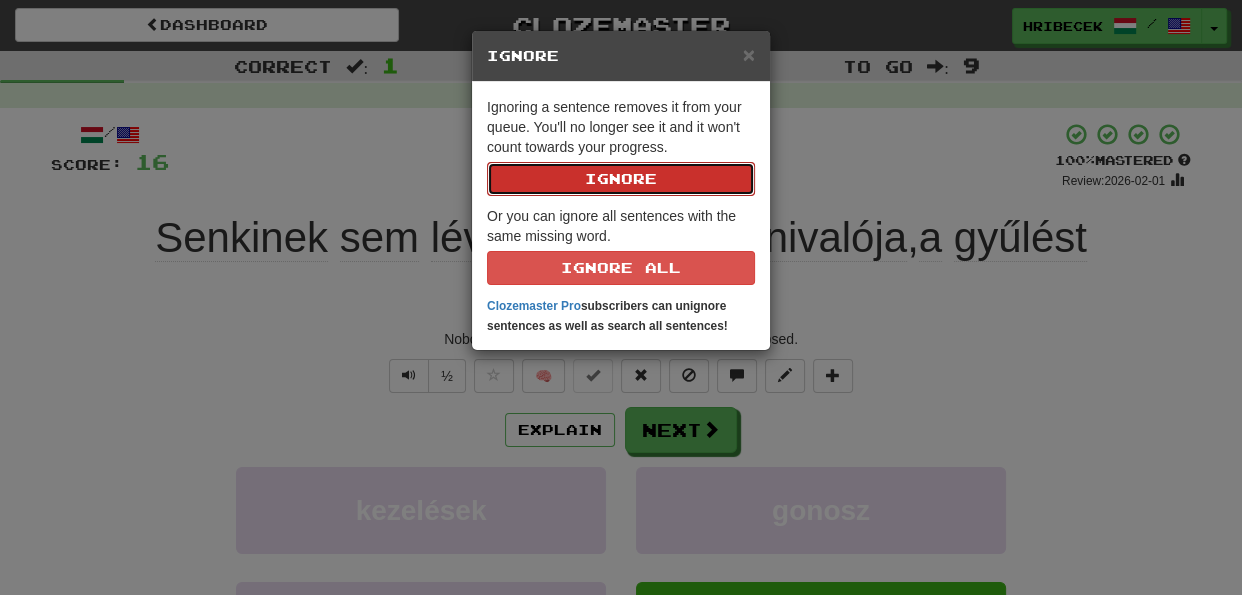 click on "Ignore" at bounding box center (621, 179) 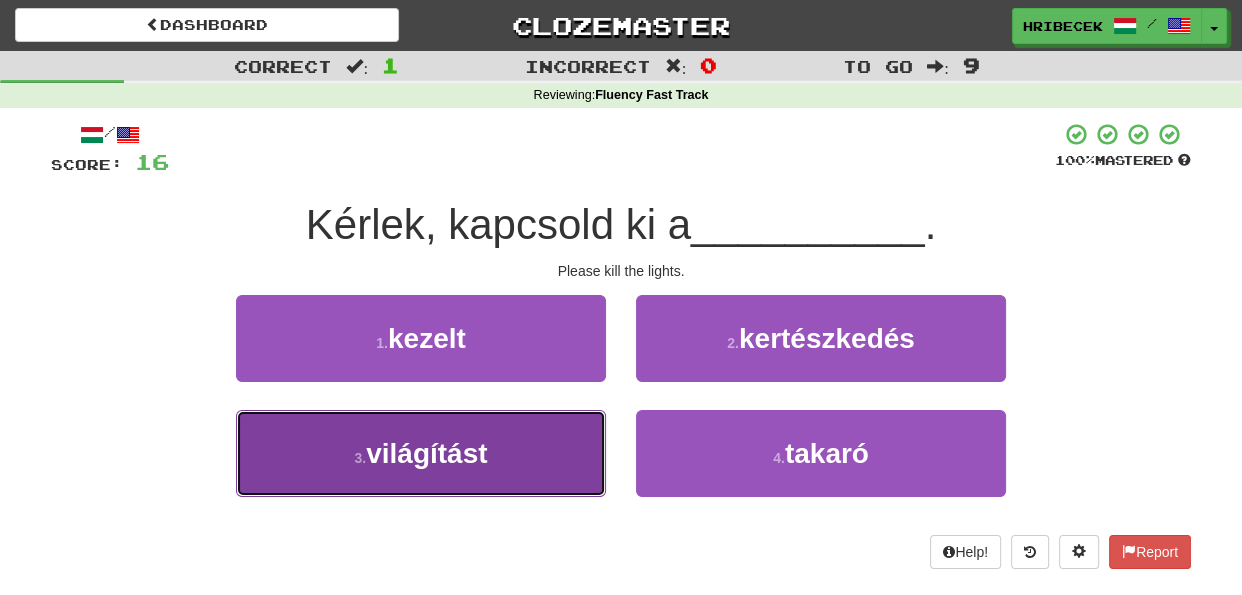 click on "3 .  világítást" at bounding box center (421, 453) 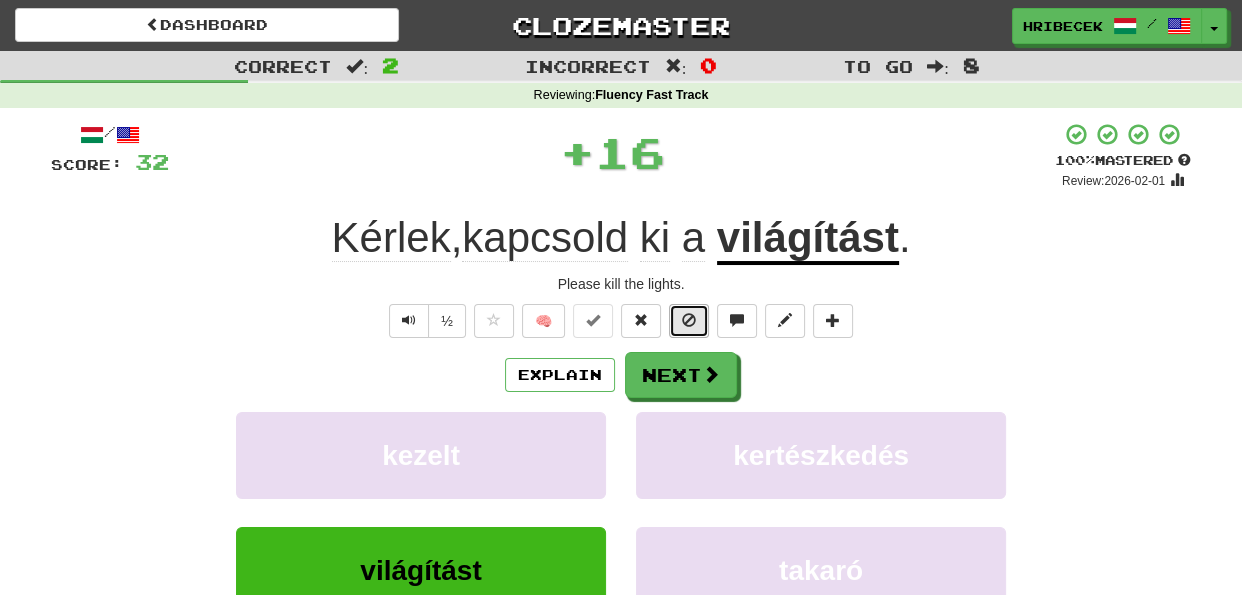 click at bounding box center [689, 320] 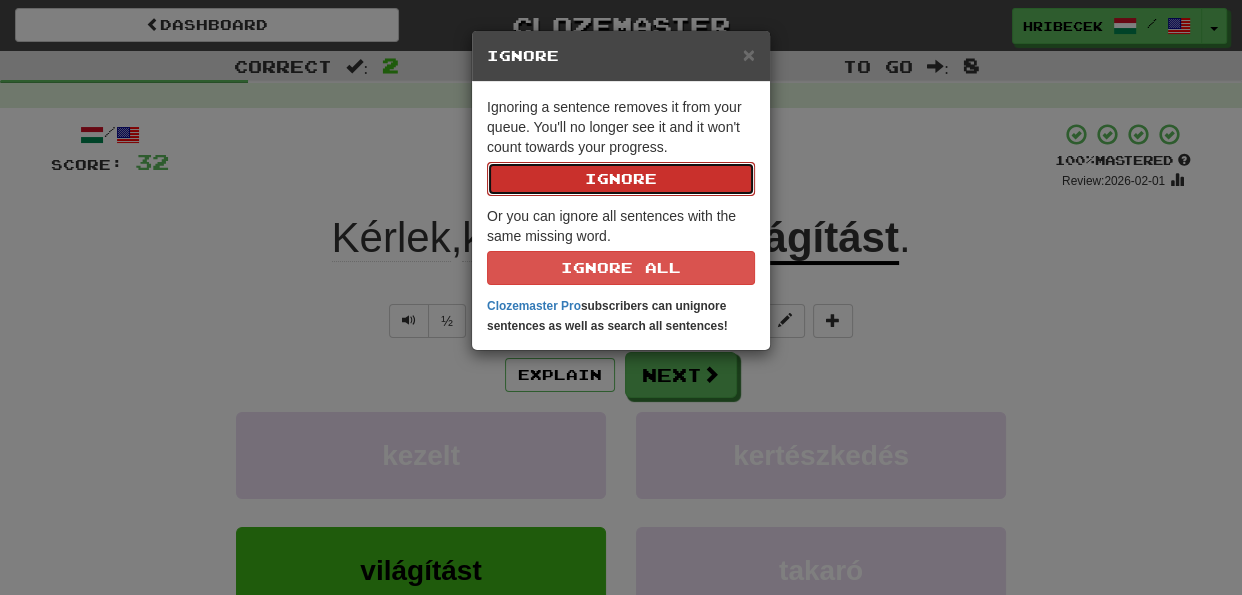 click on "Ignore" at bounding box center (621, 179) 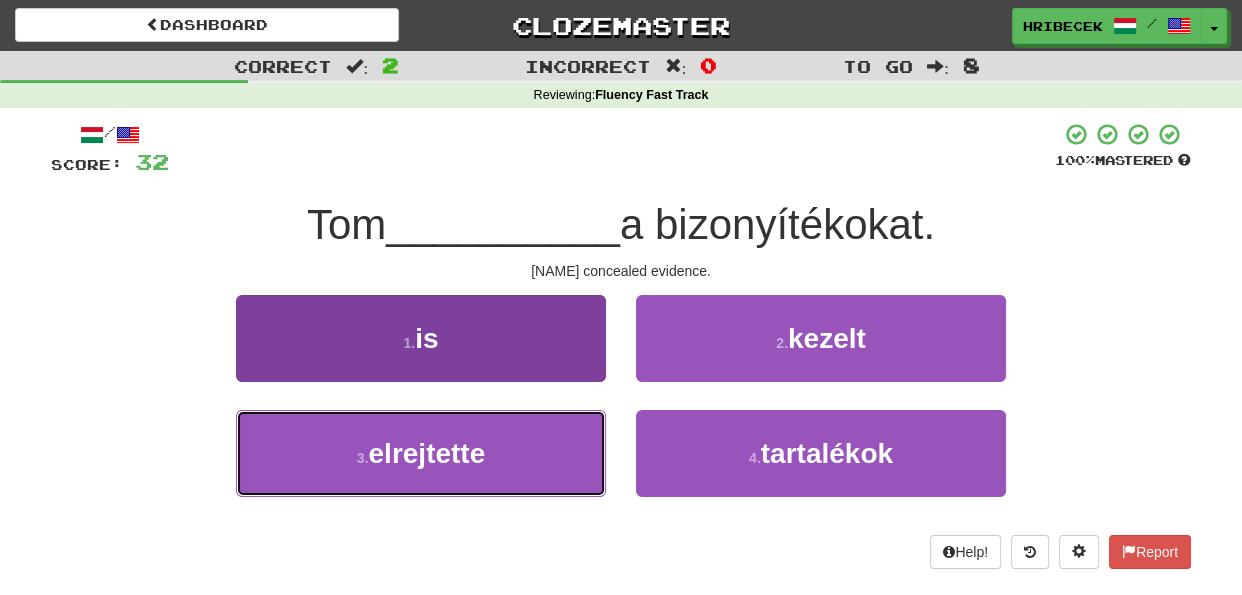 click on "3 .  elrejtette" at bounding box center [421, 453] 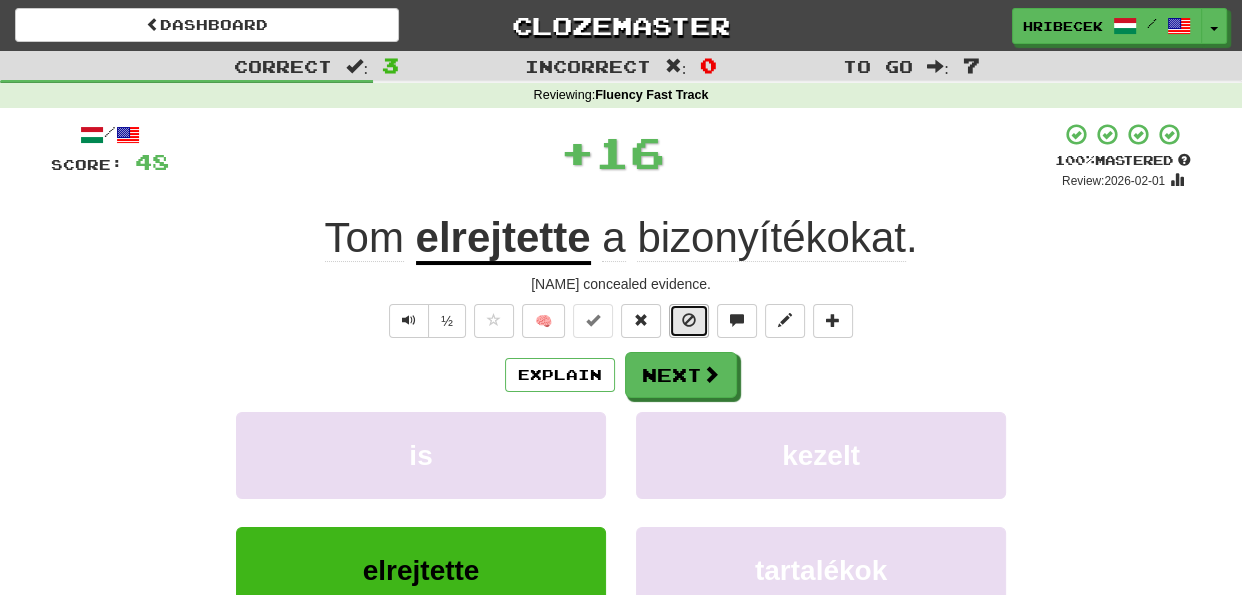 click at bounding box center [689, 320] 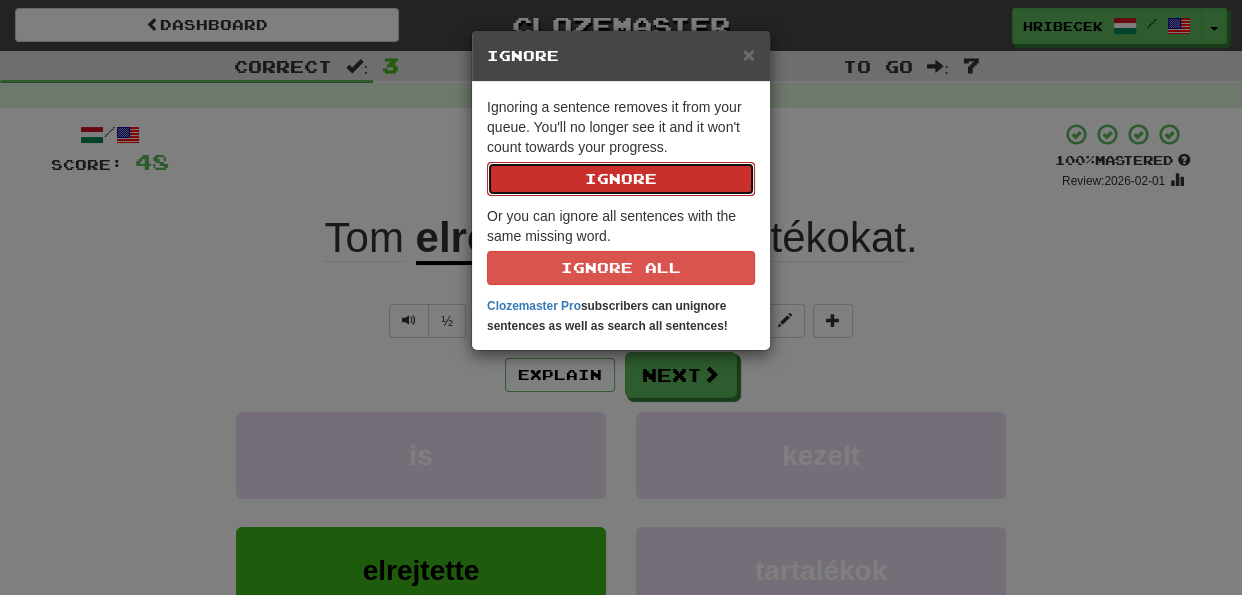 click on "Ignore" at bounding box center (621, 179) 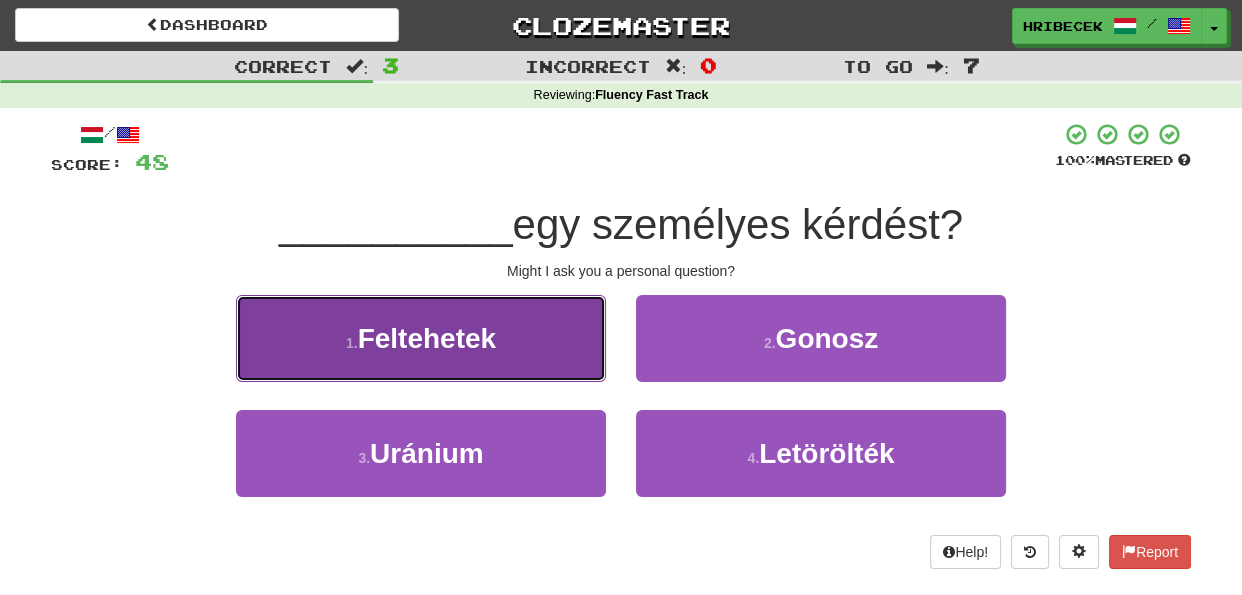 click on "1 .  Feltehetek" at bounding box center (421, 338) 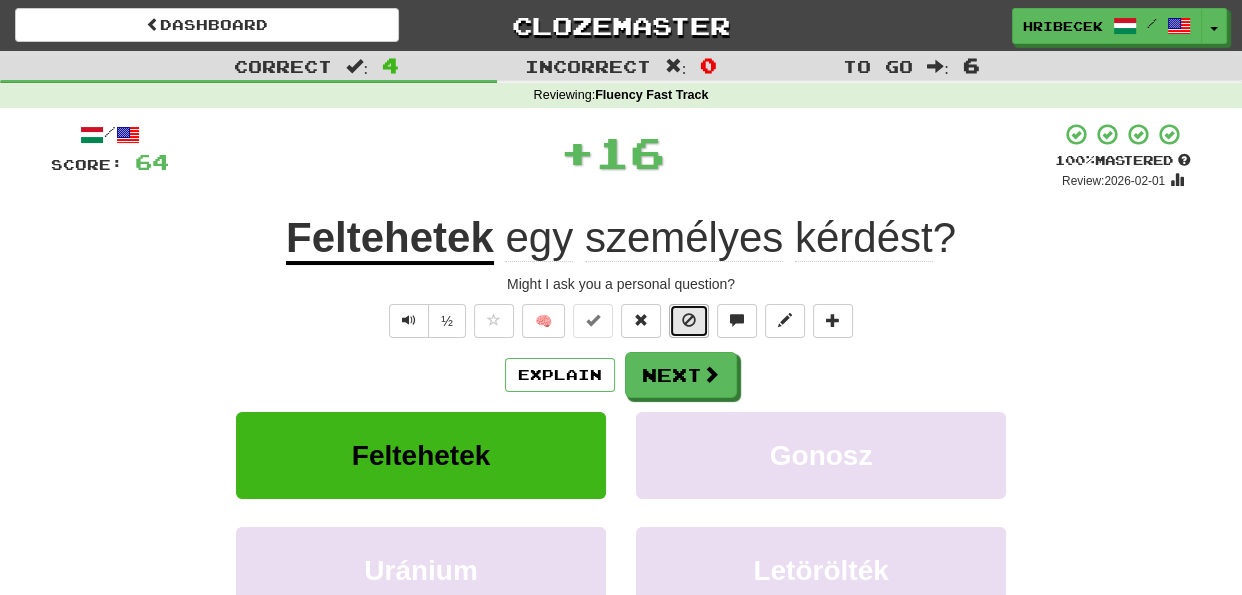 click at bounding box center [689, 320] 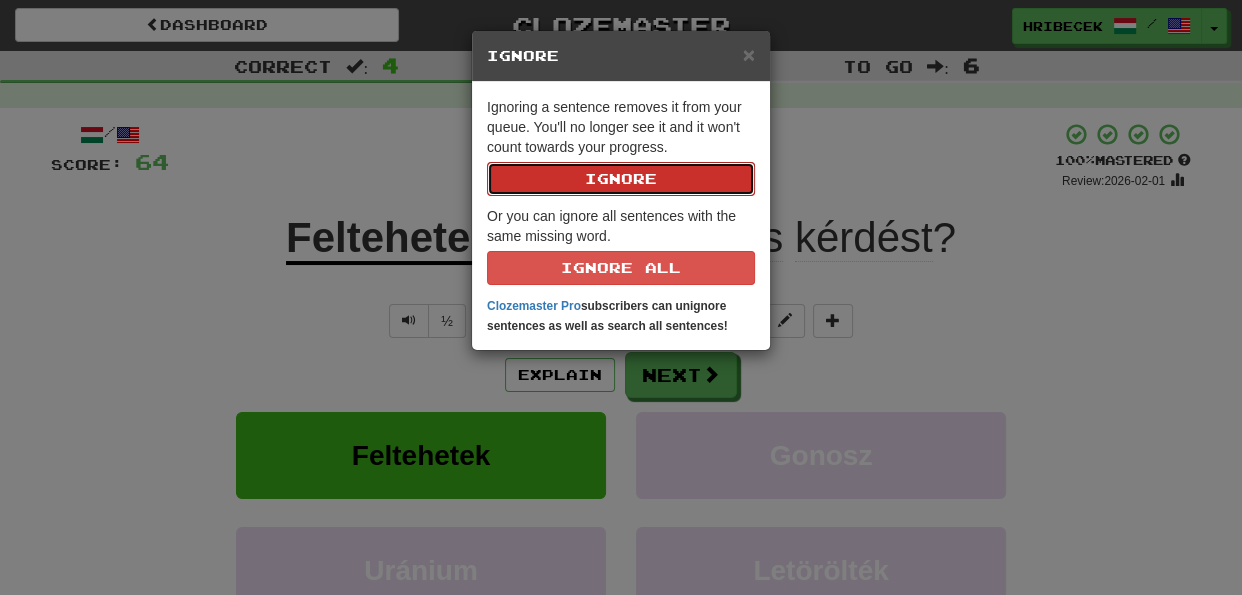 click on "Ignore" at bounding box center (621, 179) 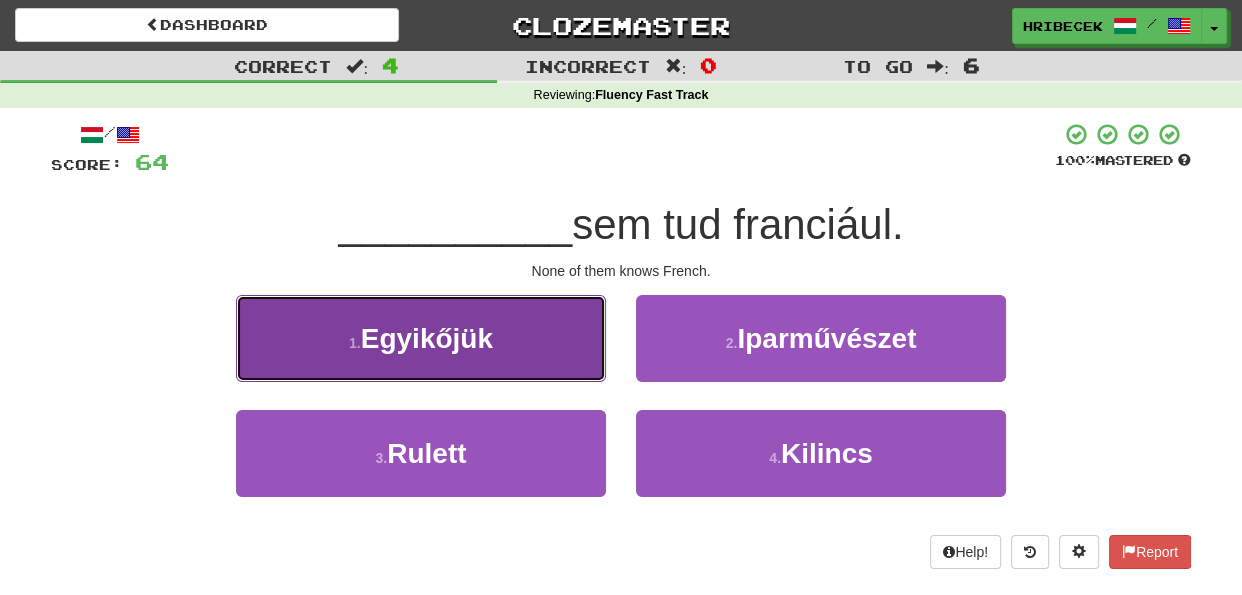 click on "1 .  Egyikőjük" at bounding box center [421, 338] 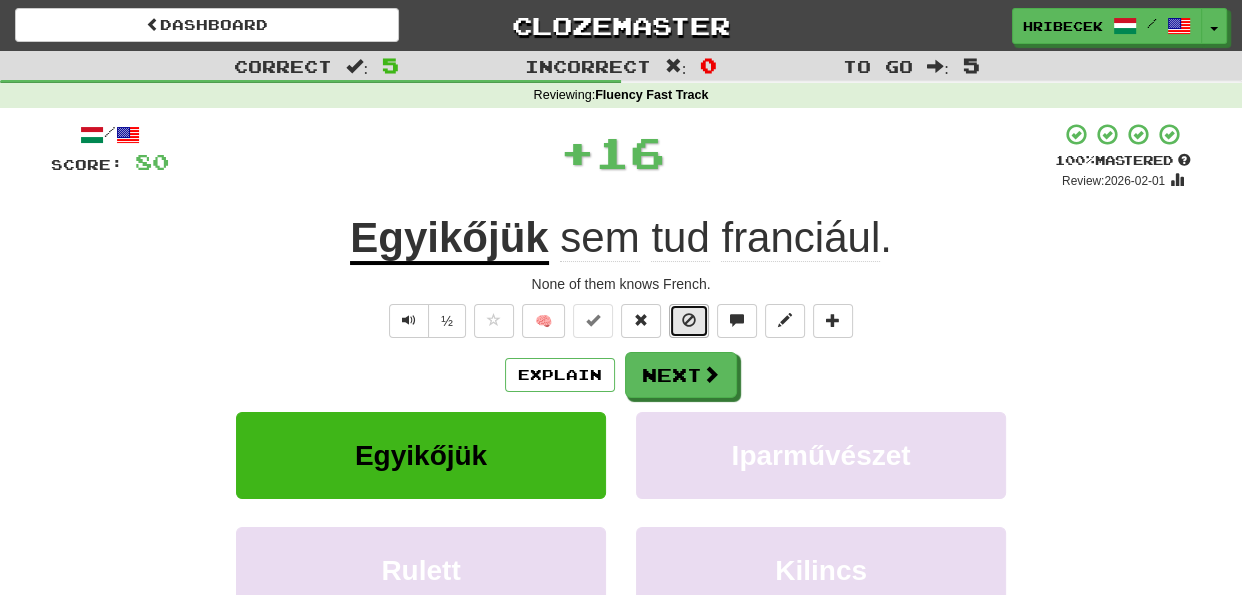 click at bounding box center [689, 320] 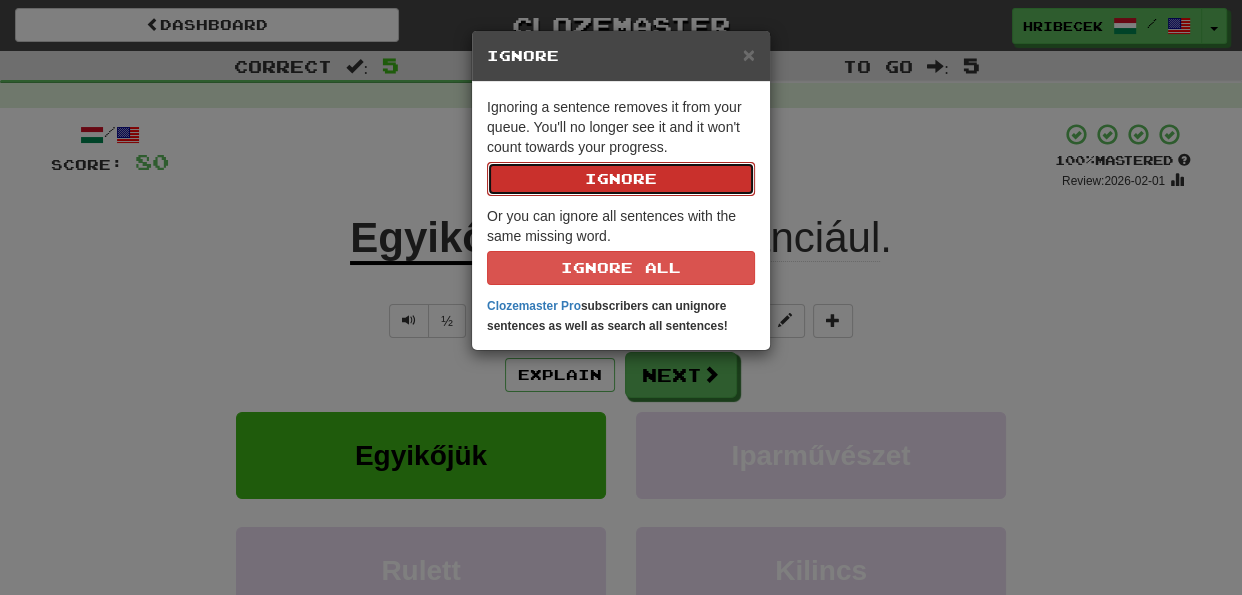 click on "Ignore" at bounding box center (621, 179) 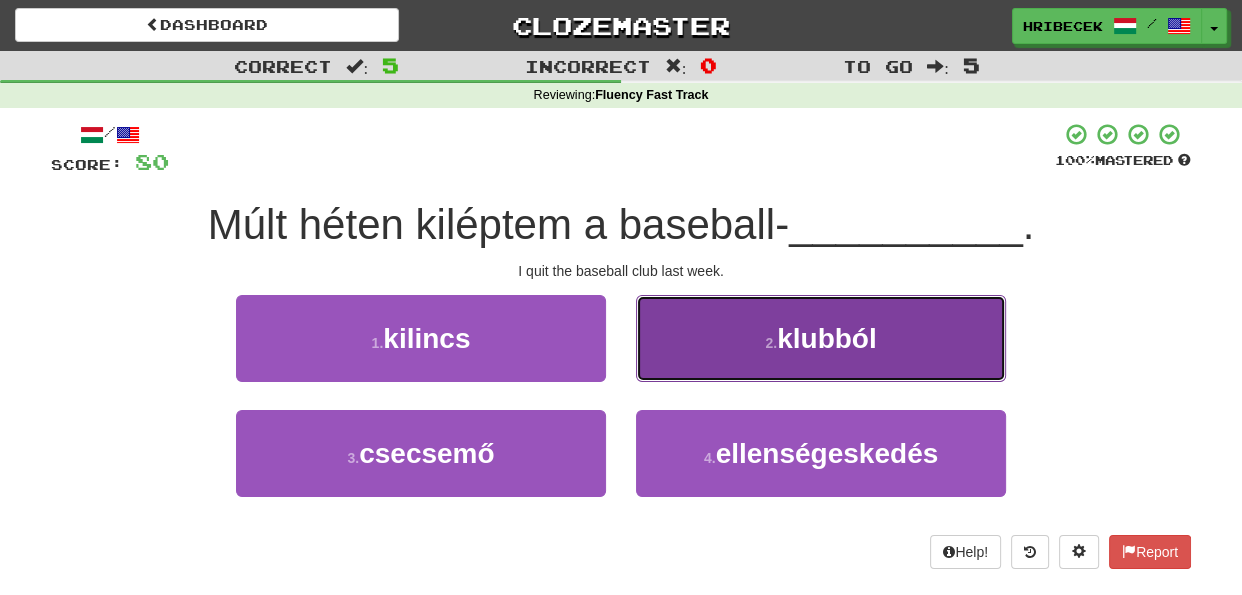 click on "2 .  klubból" at bounding box center [821, 338] 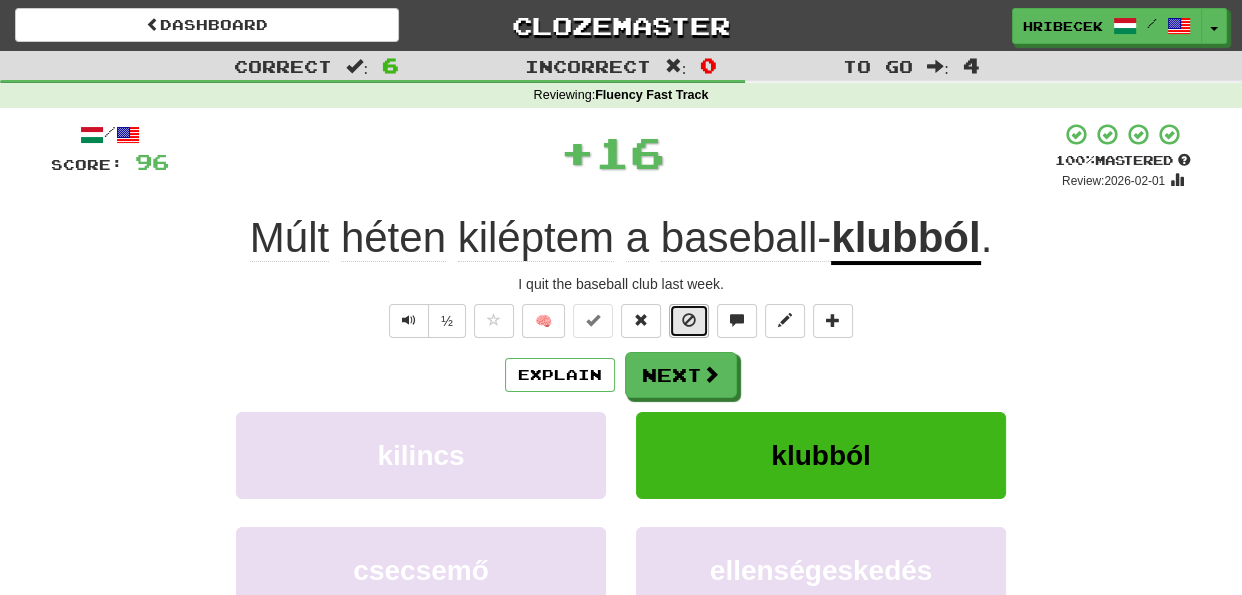 click at bounding box center [689, 320] 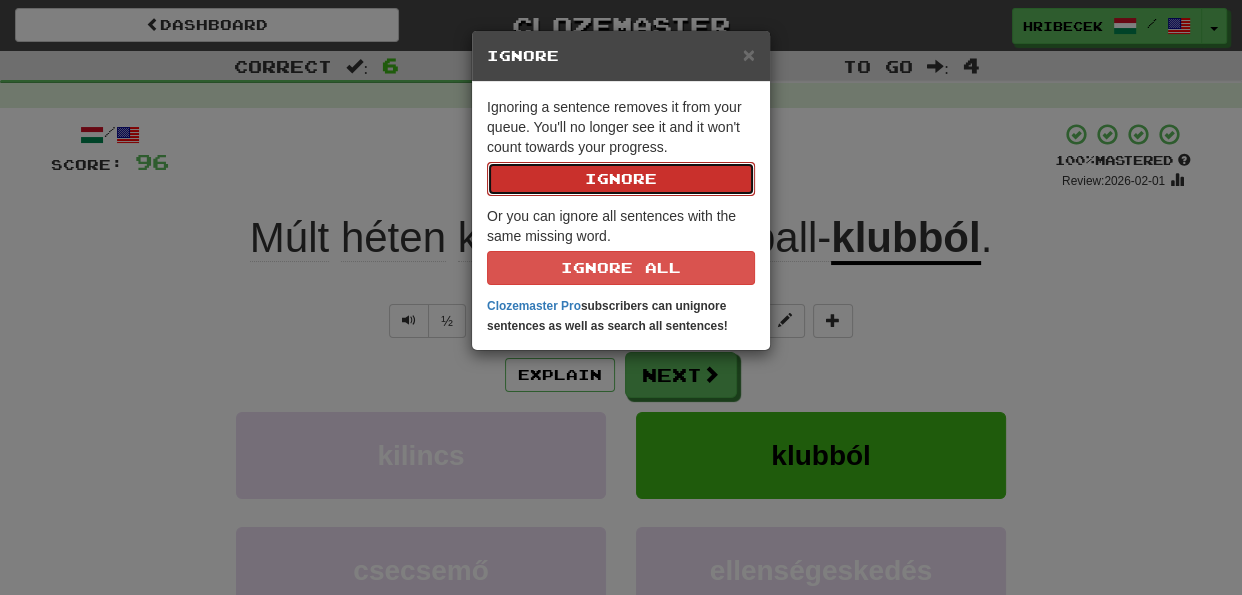 click on "Ignore" at bounding box center (621, 179) 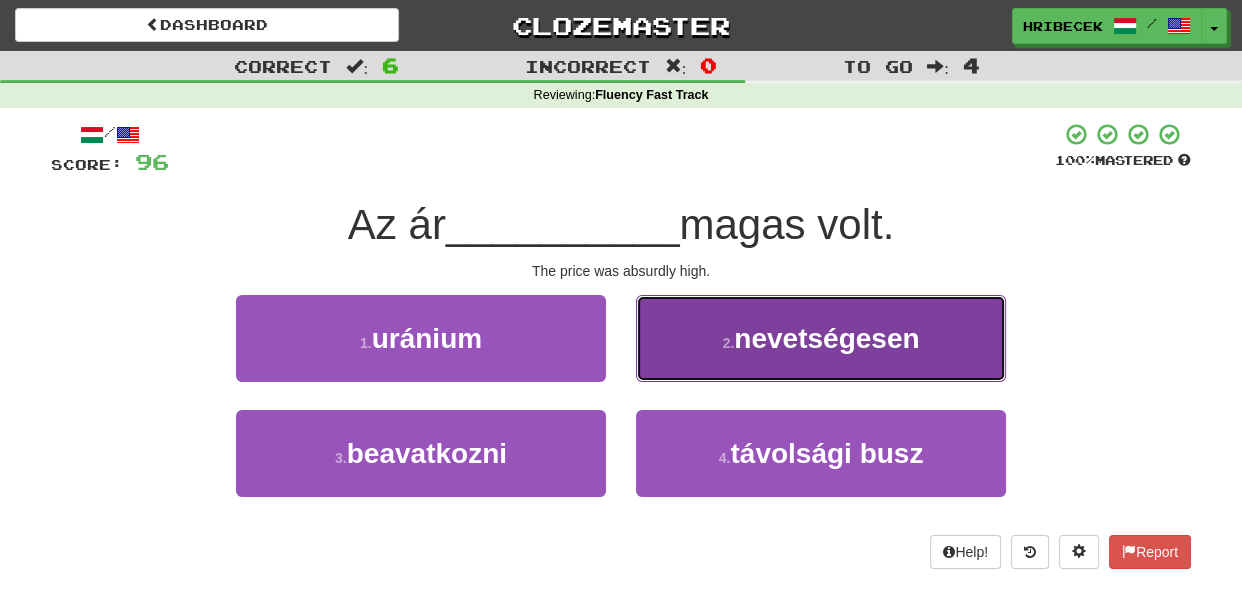click on "2 .  nevetségesen" at bounding box center [821, 338] 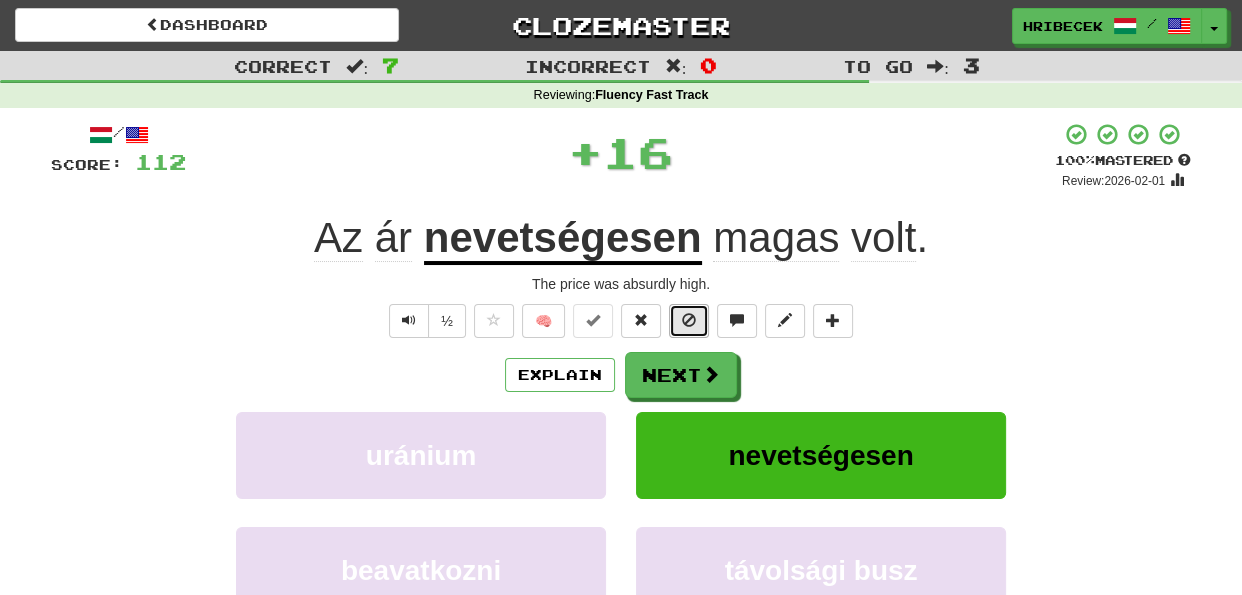 click at bounding box center [689, 320] 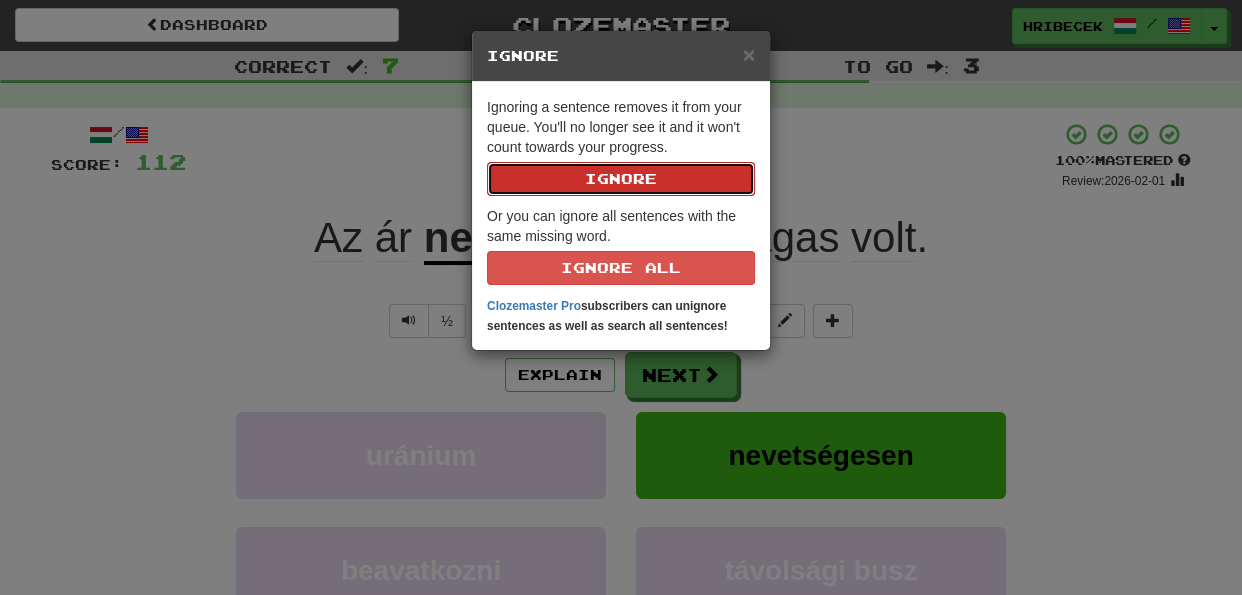 click on "Ignore" at bounding box center (621, 179) 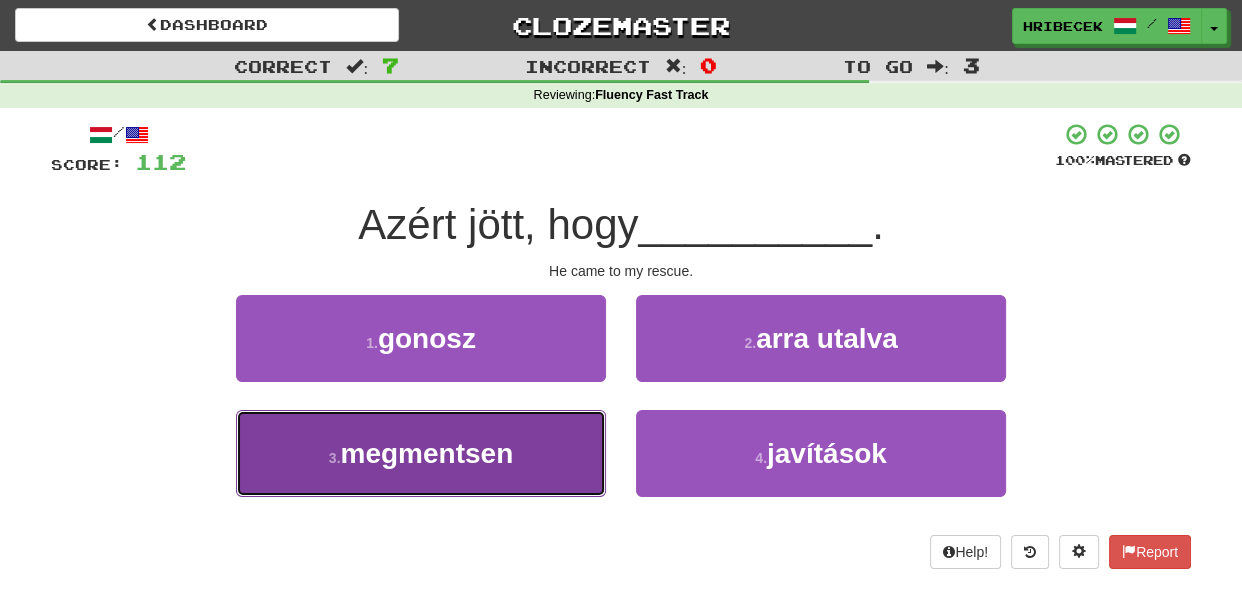 click on "3 .  megmentsen" at bounding box center (421, 453) 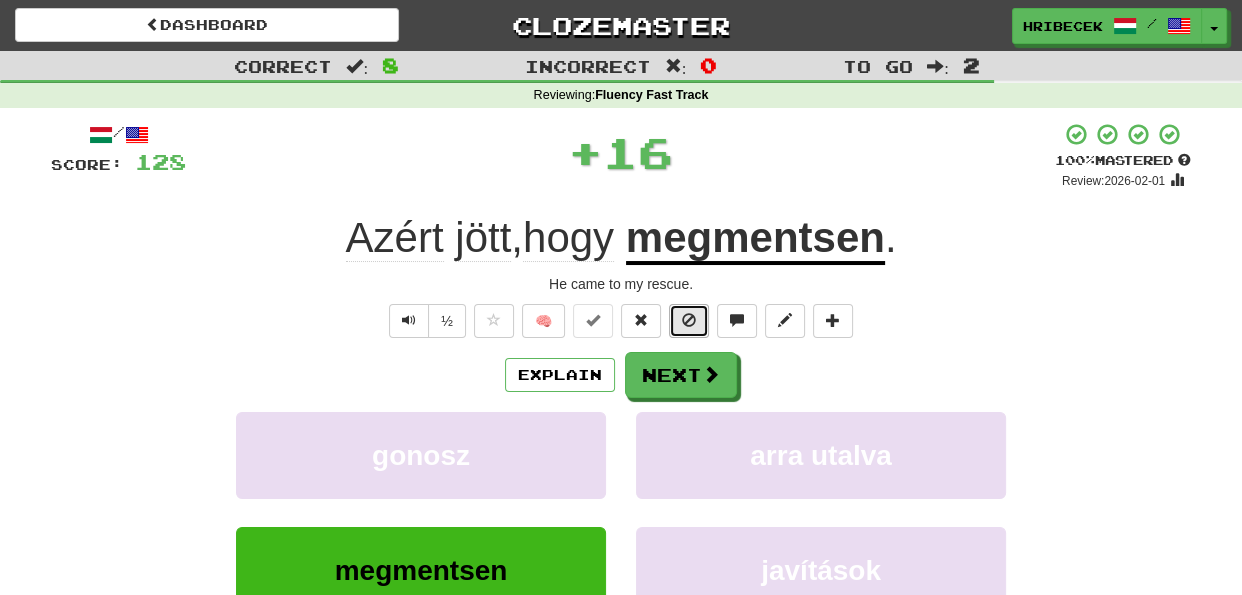 click at bounding box center [689, 320] 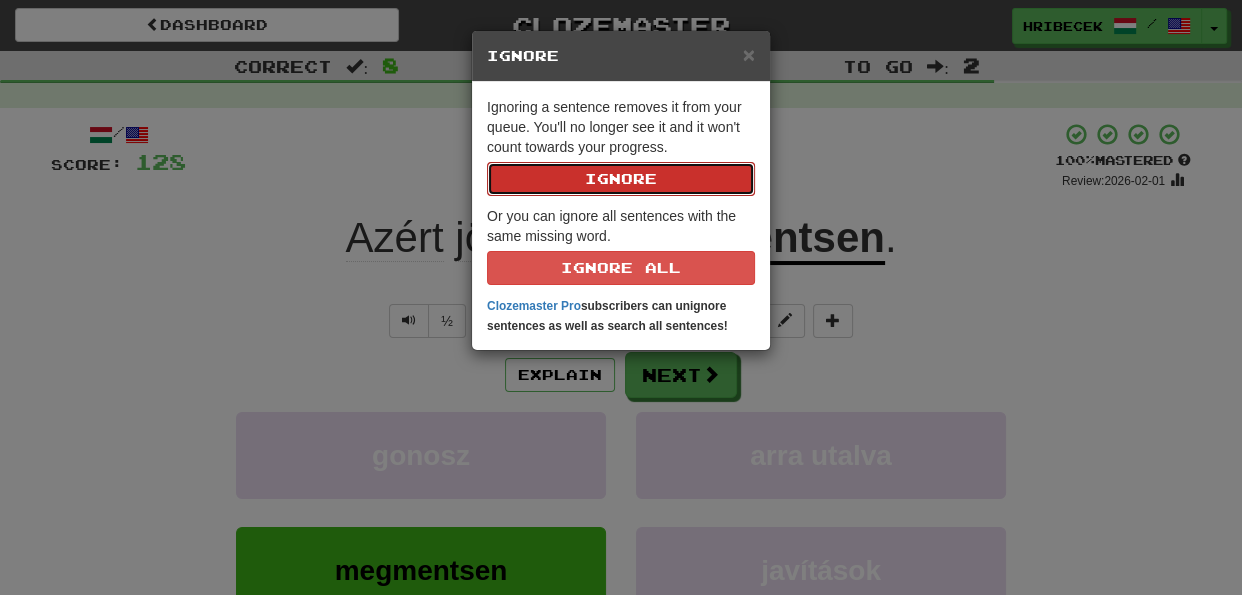 click on "Ignore" at bounding box center [621, 179] 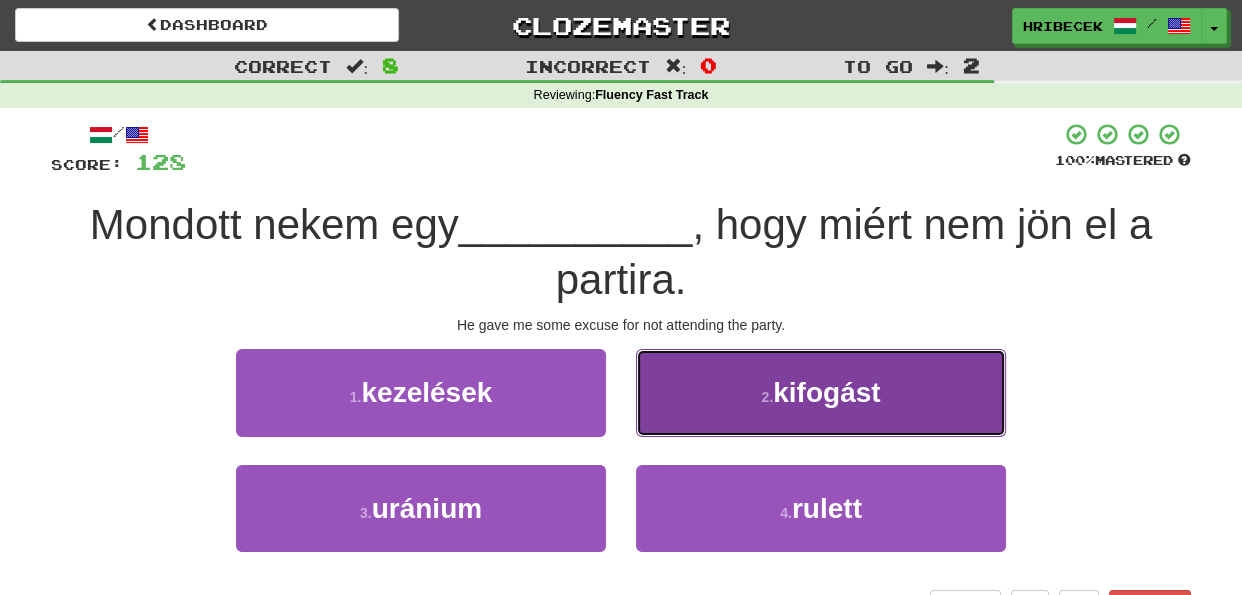 click on "2 .  kifogást" at bounding box center (821, 392) 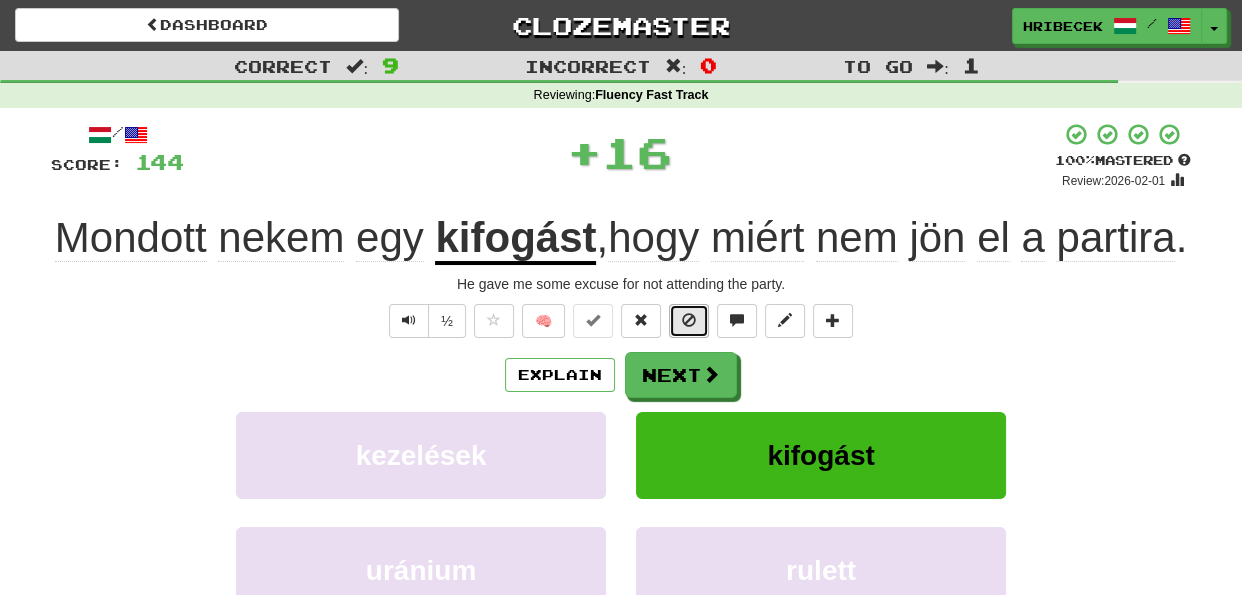 click at bounding box center (689, 321) 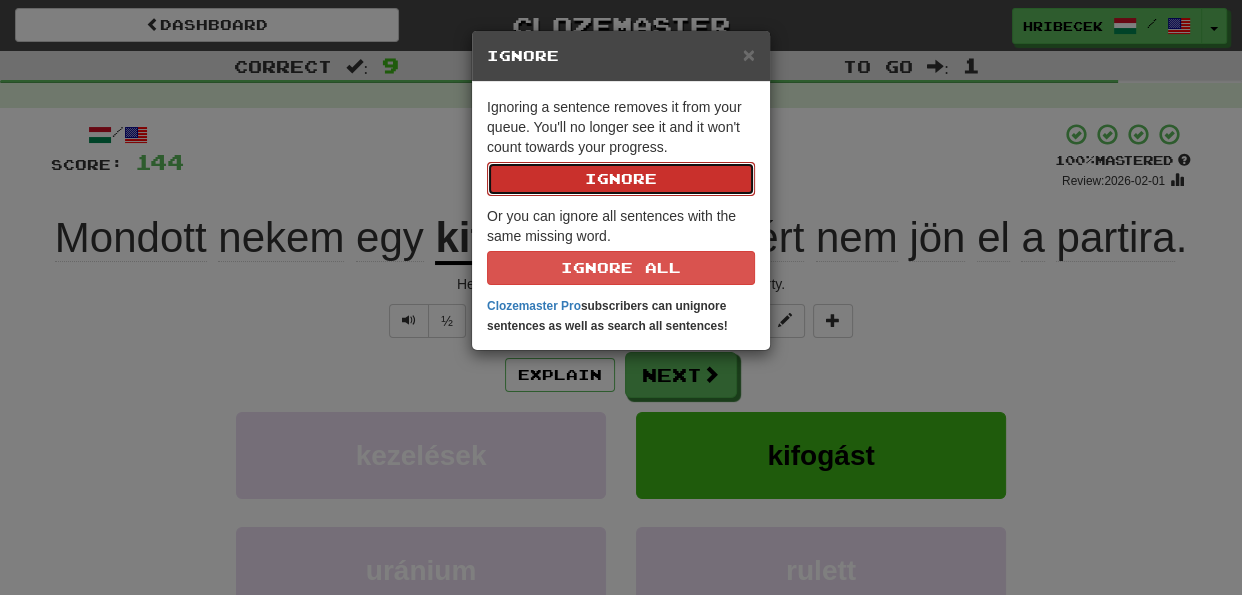 click on "Ignore" at bounding box center [621, 179] 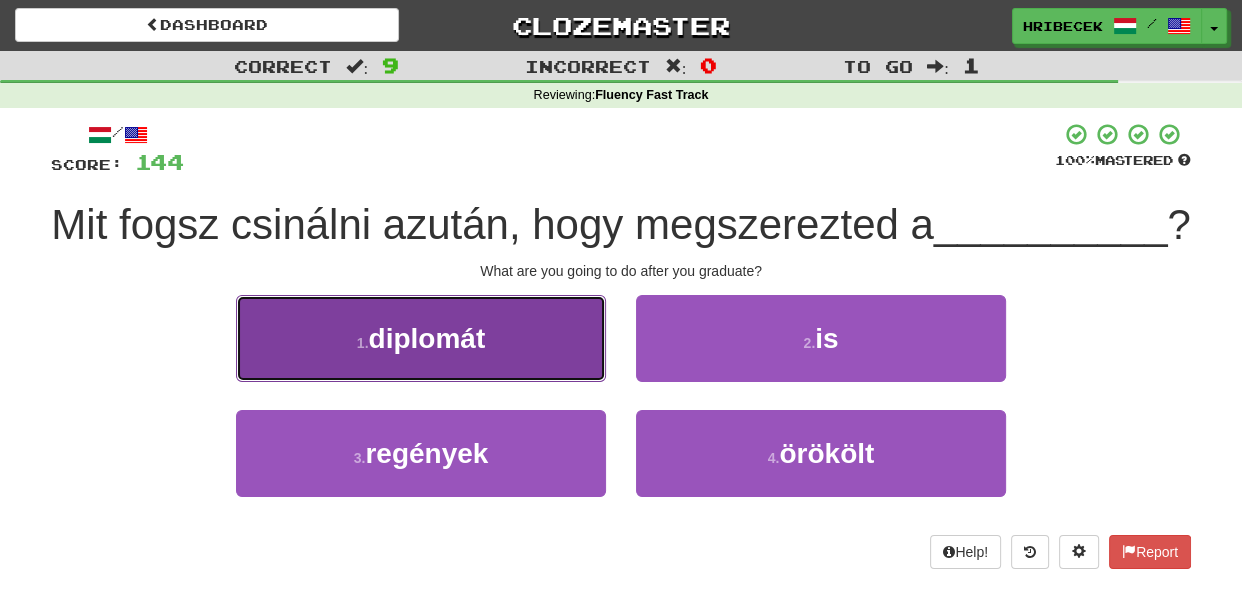 click on "1 .  diplomát" at bounding box center (421, 338) 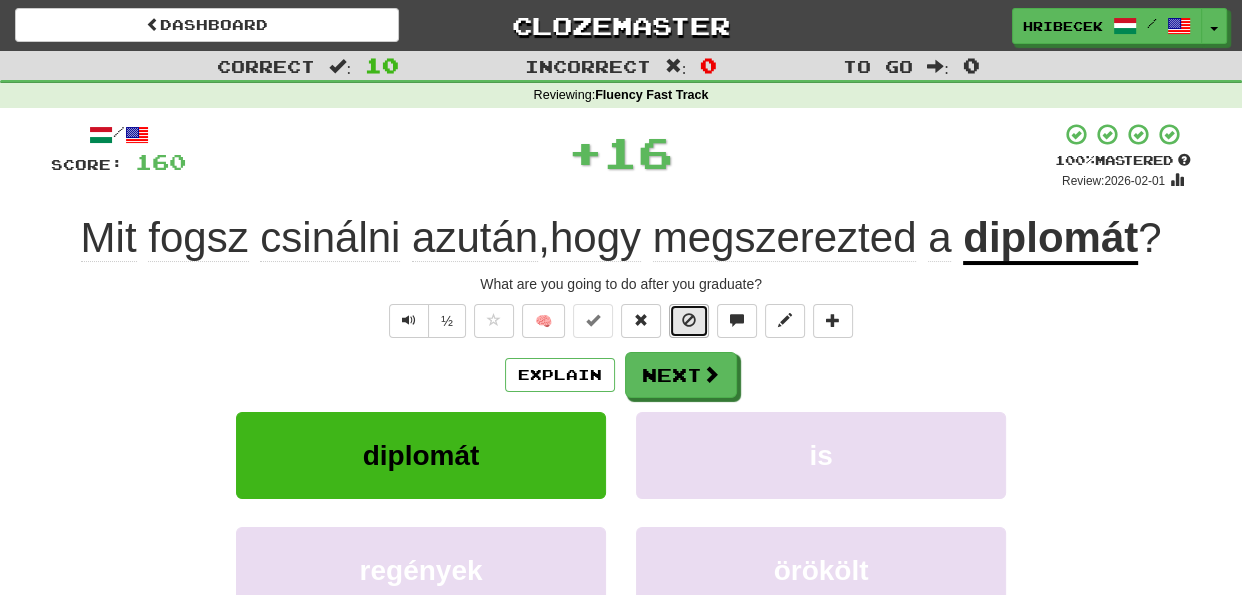 click at bounding box center [689, 321] 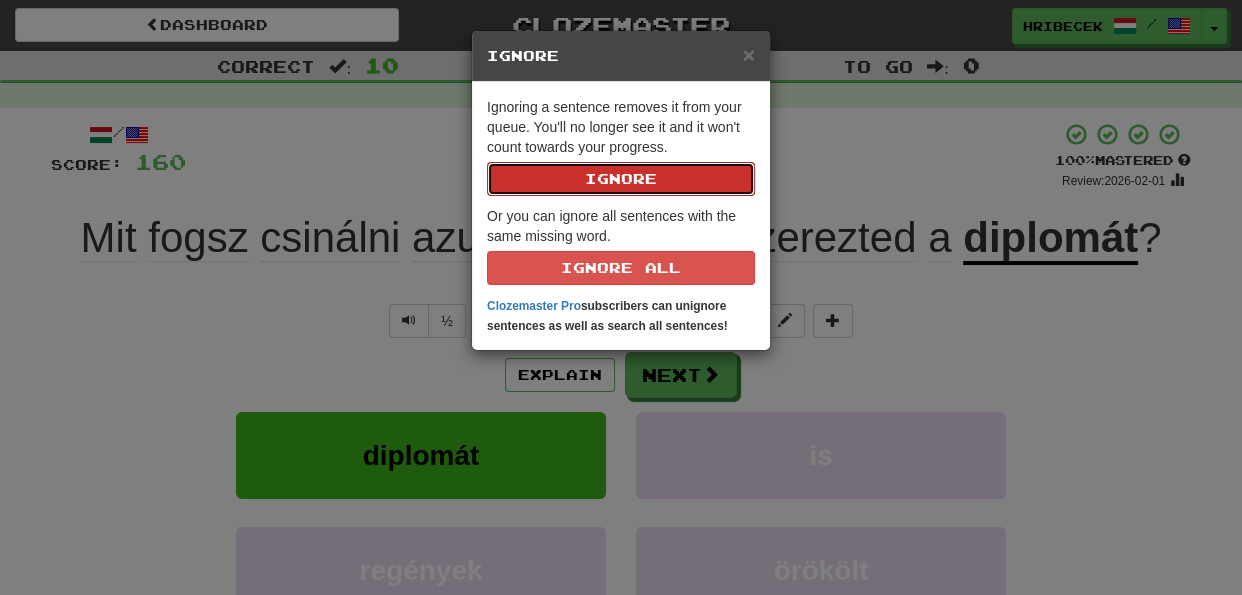 click on "Ignore" at bounding box center [621, 179] 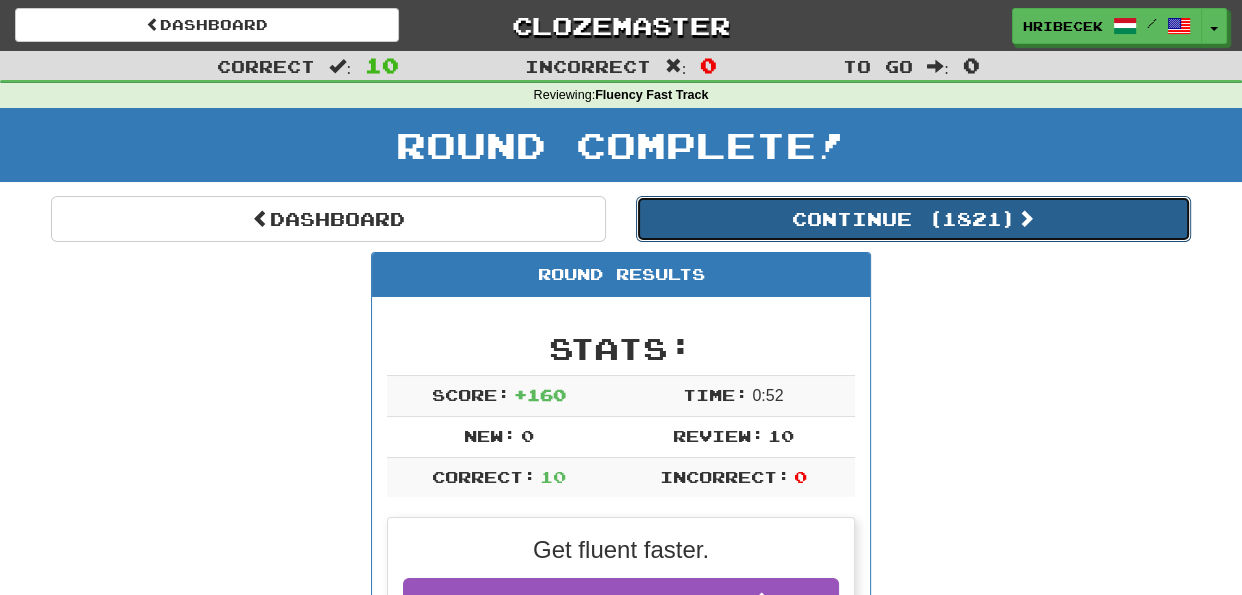 click on "Continue ( 1821 )" at bounding box center (913, 219) 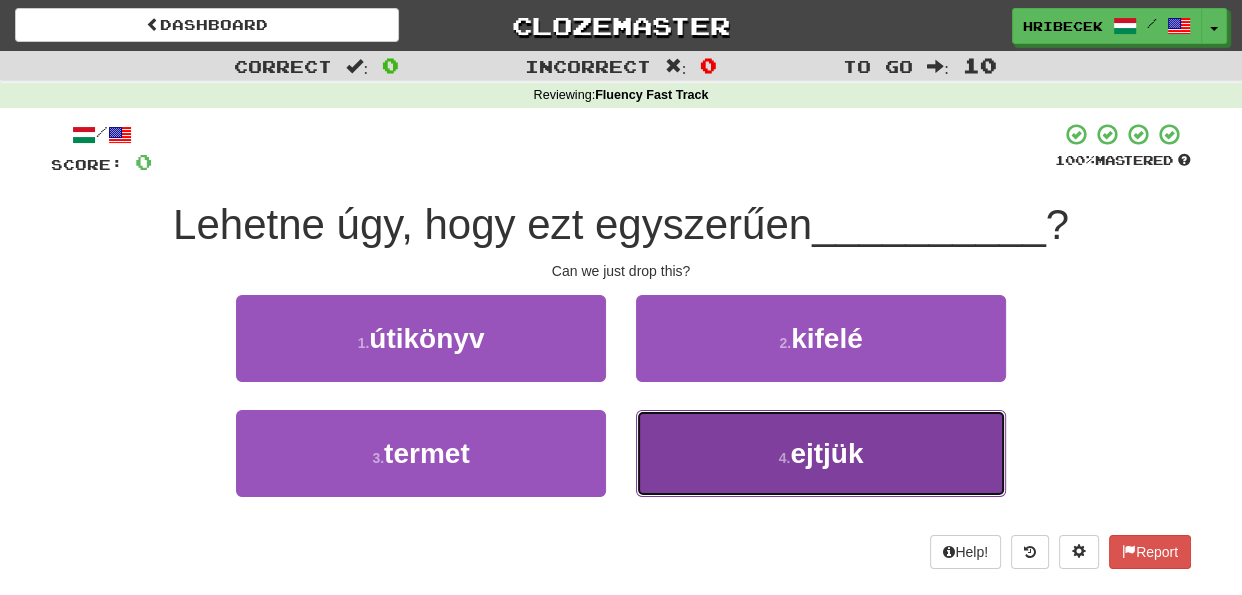 click on "4 .  ejtjük" at bounding box center [821, 453] 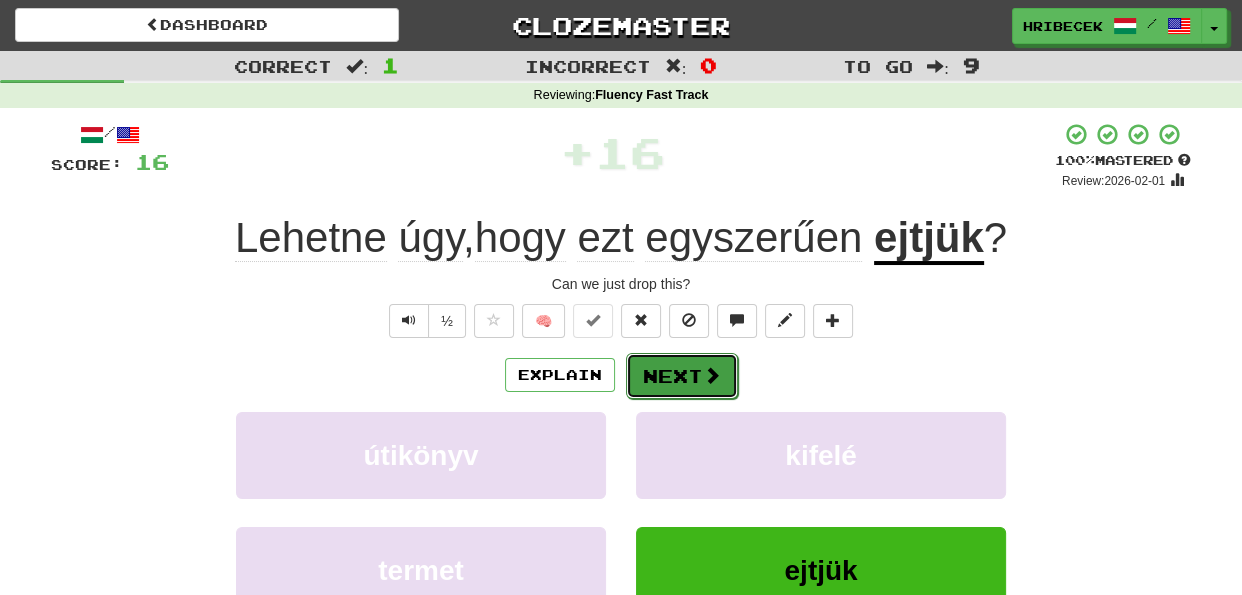 click on "Next" at bounding box center (682, 376) 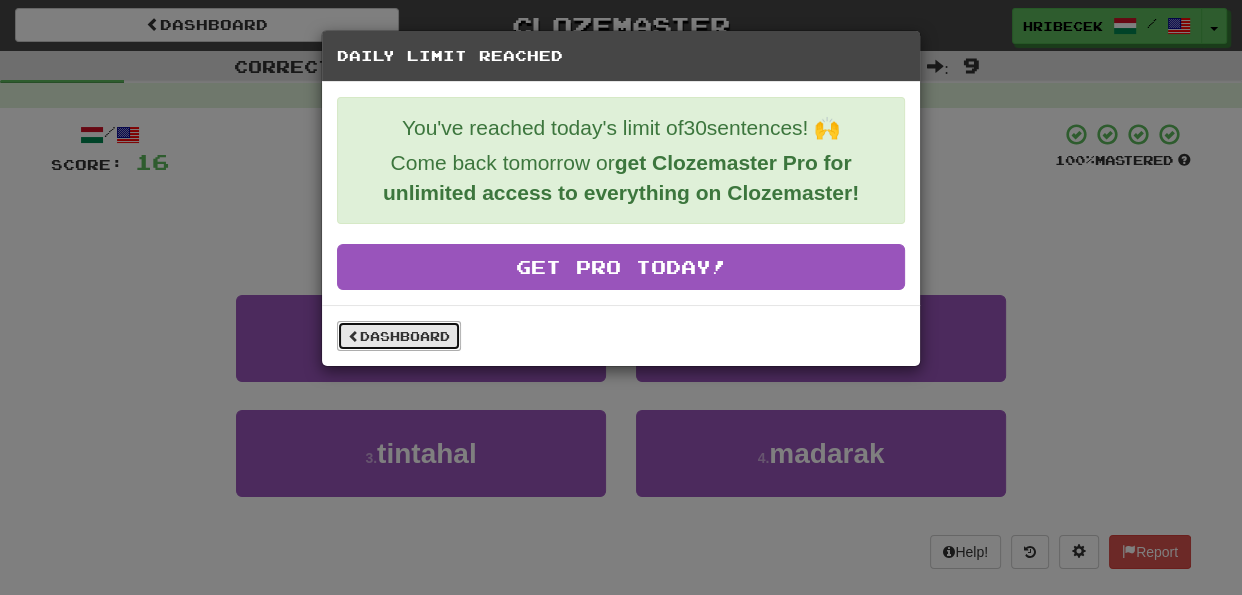 click on "Dashboard" at bounding box center [399, 336] 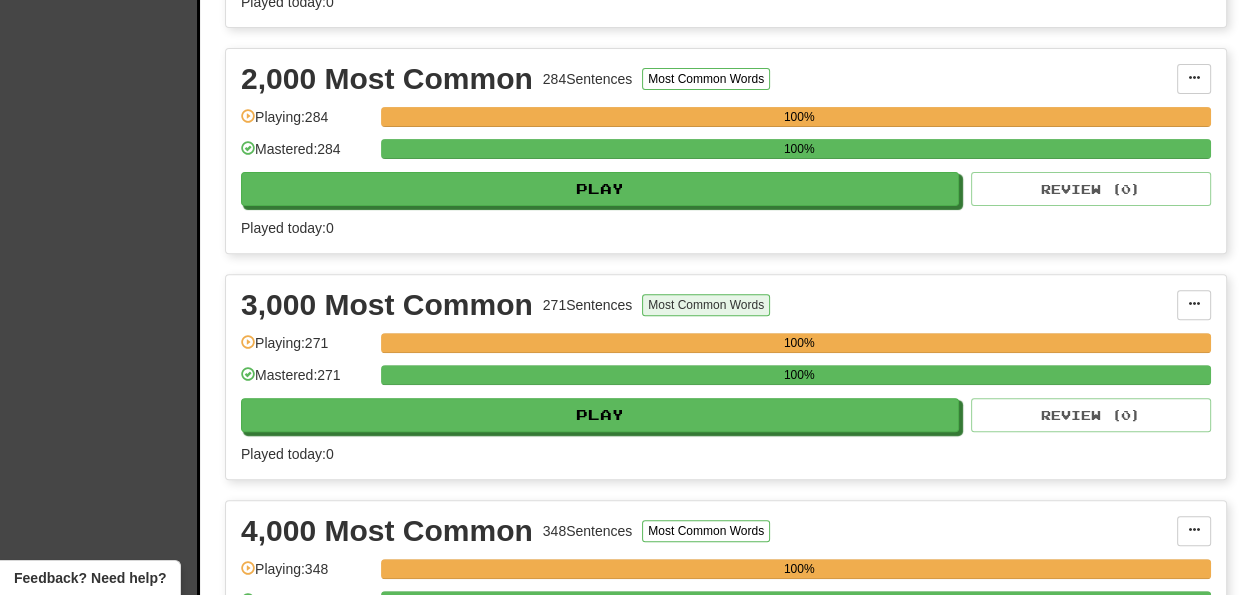 scroll, scrollTop: 0, scrollLeft: 0, axis: both 